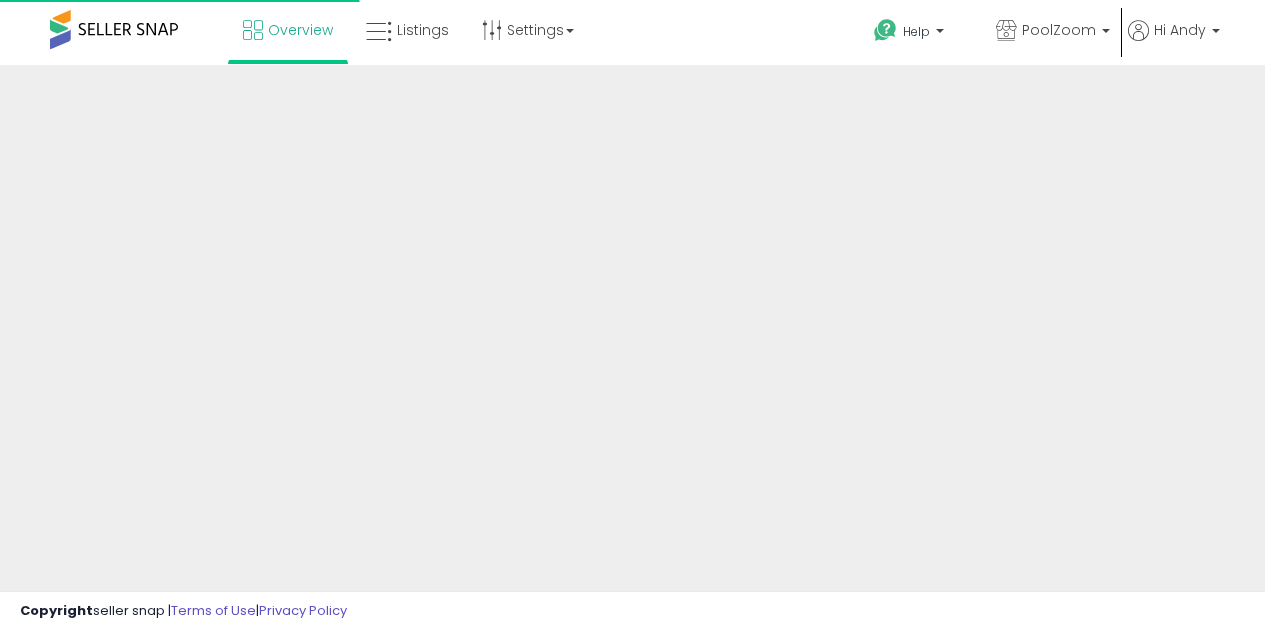 scroll, scrollTop: 0, scrollLeft: 0, axis: both 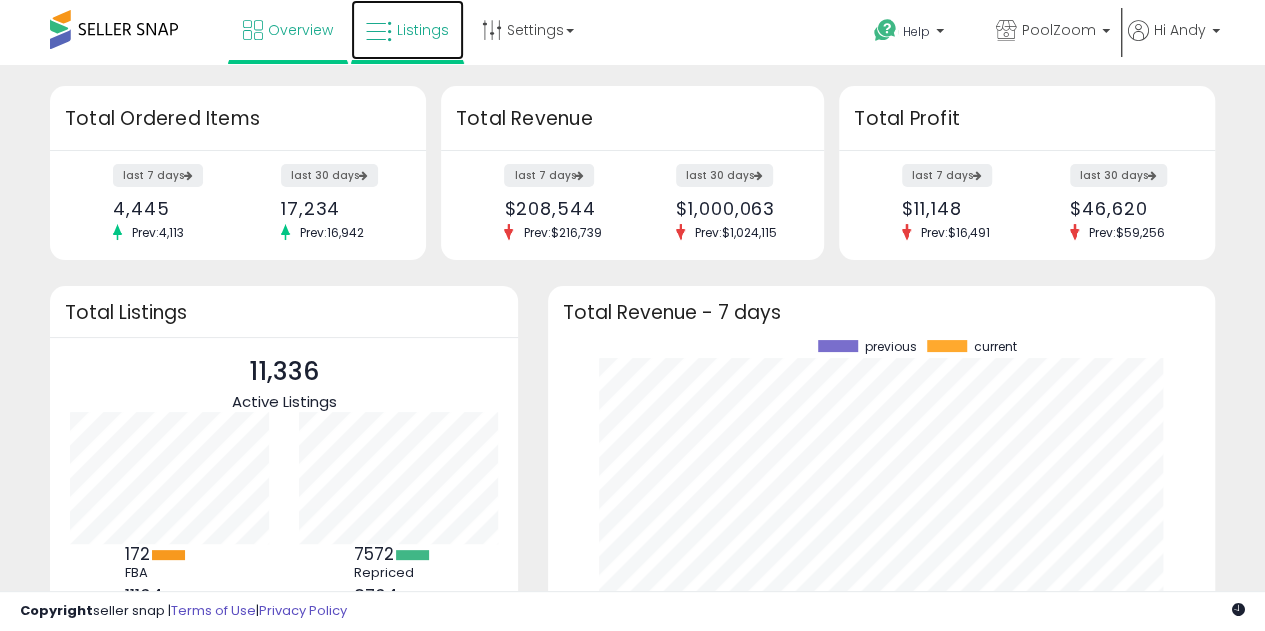 click at bounding box center (379, 32) 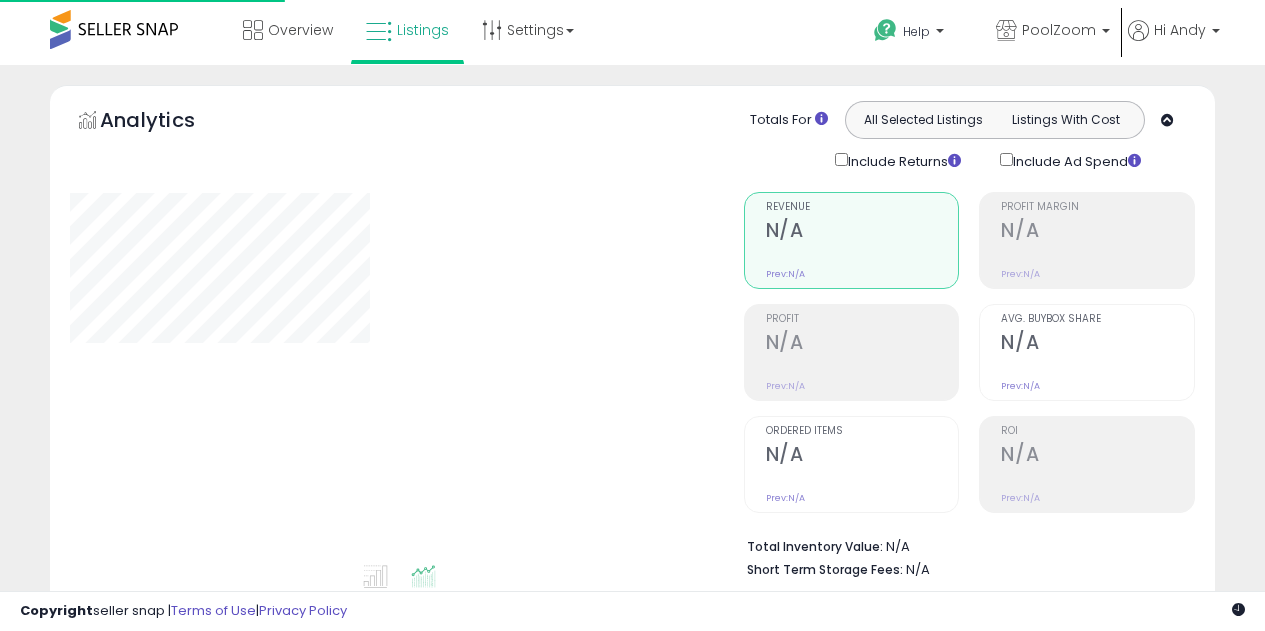scroll, scrollTop: 0, scrollLeft: 0, axis: both 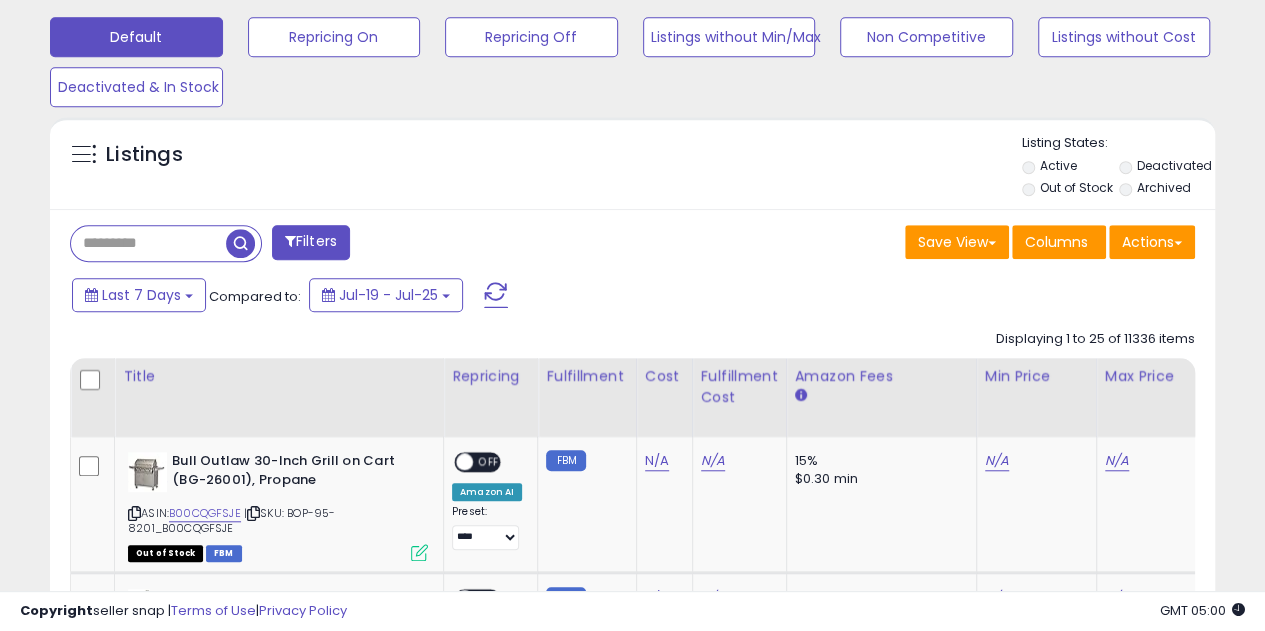 click at bounding box center [148, 243] 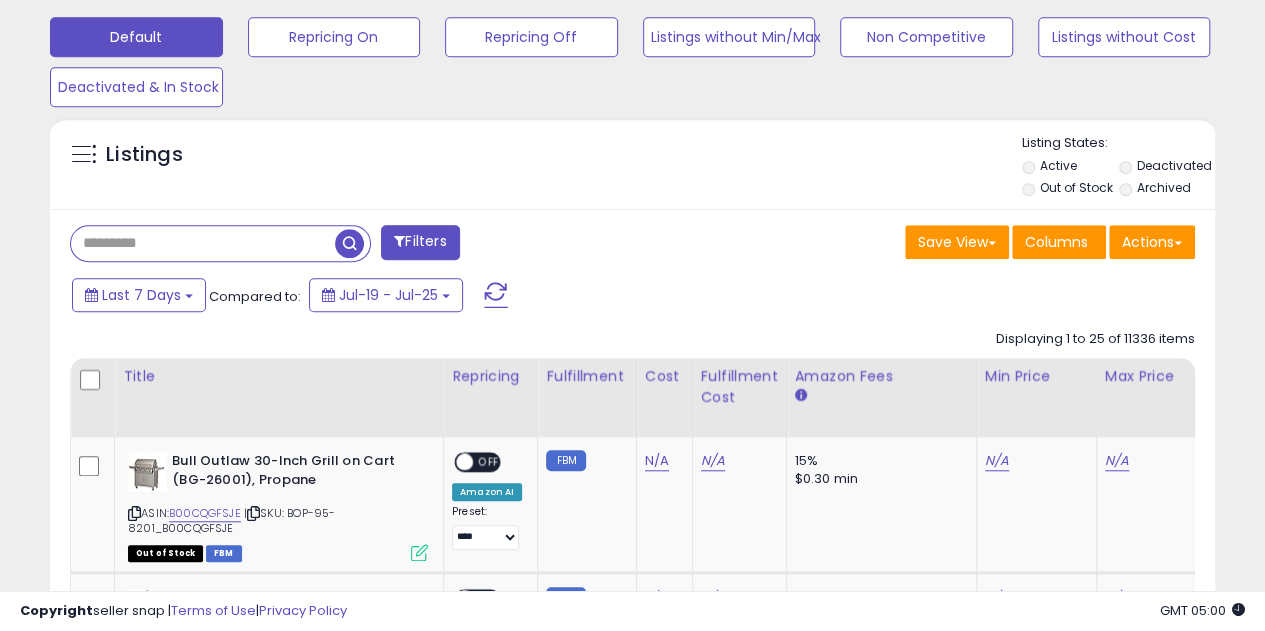 paste on "**********" 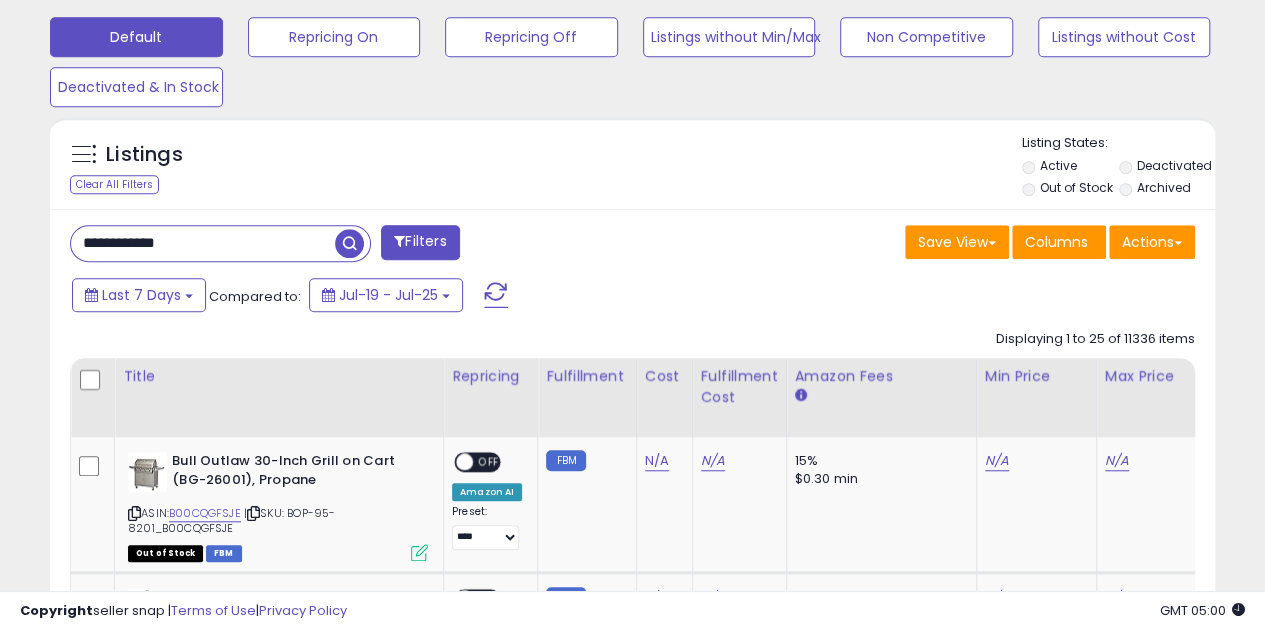 type on "**********" 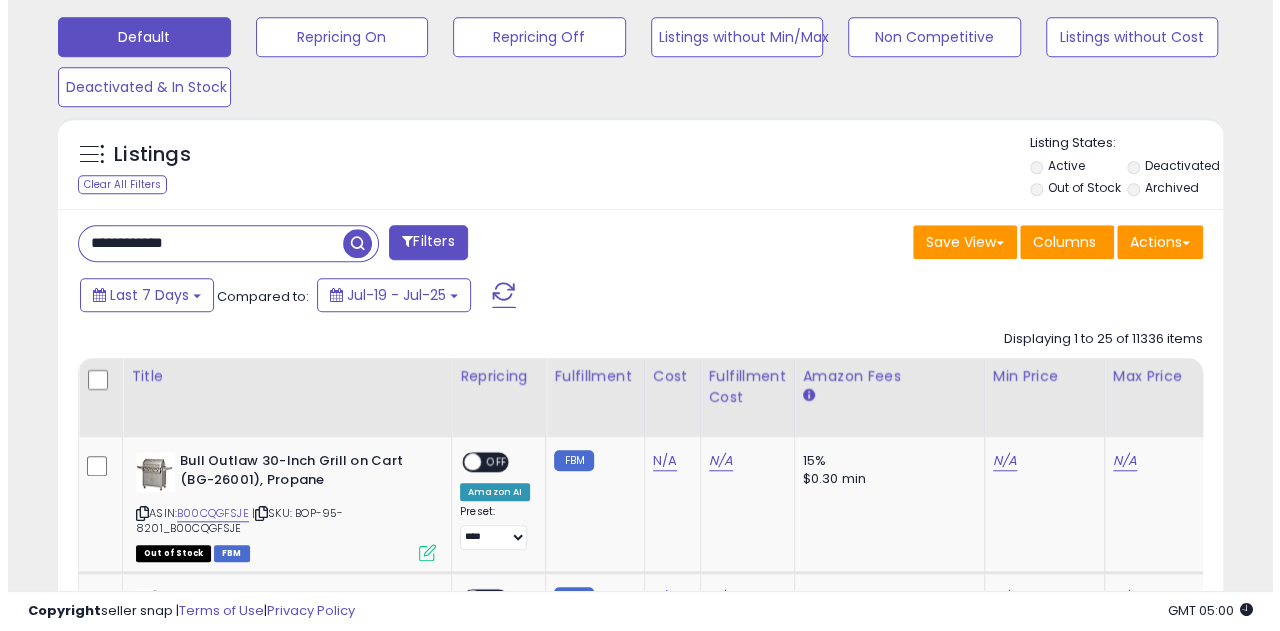 scroll, scrollTop: 606, scrollLeft: 0, axis: vertical 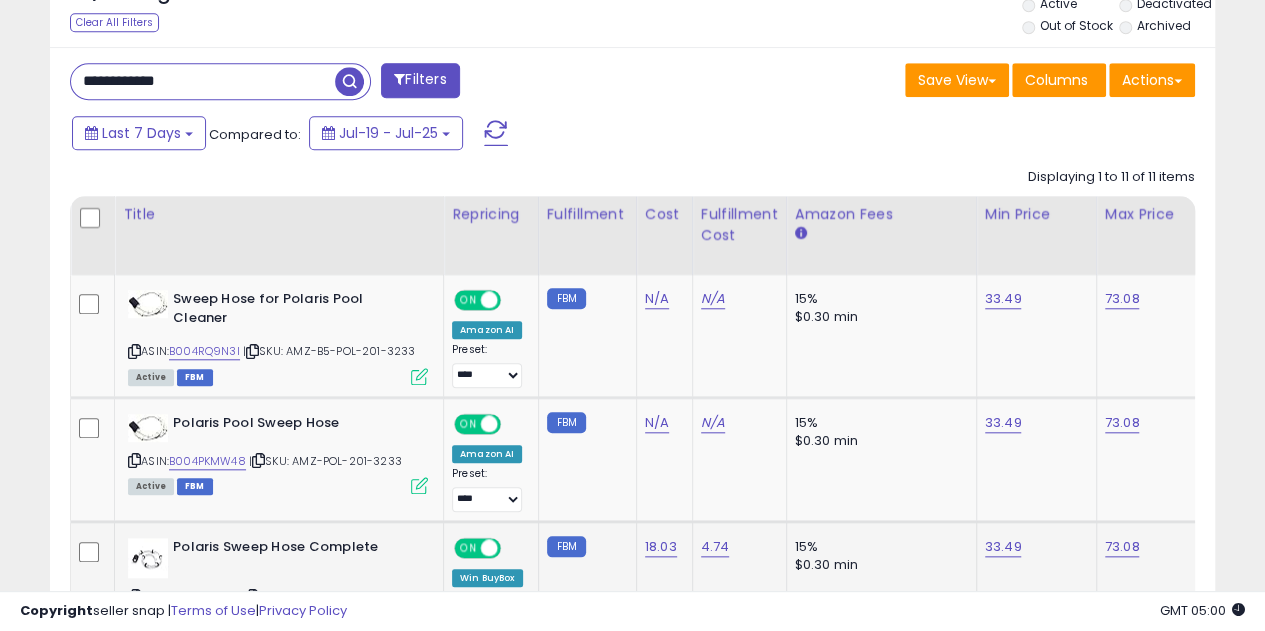 click on "73.08" 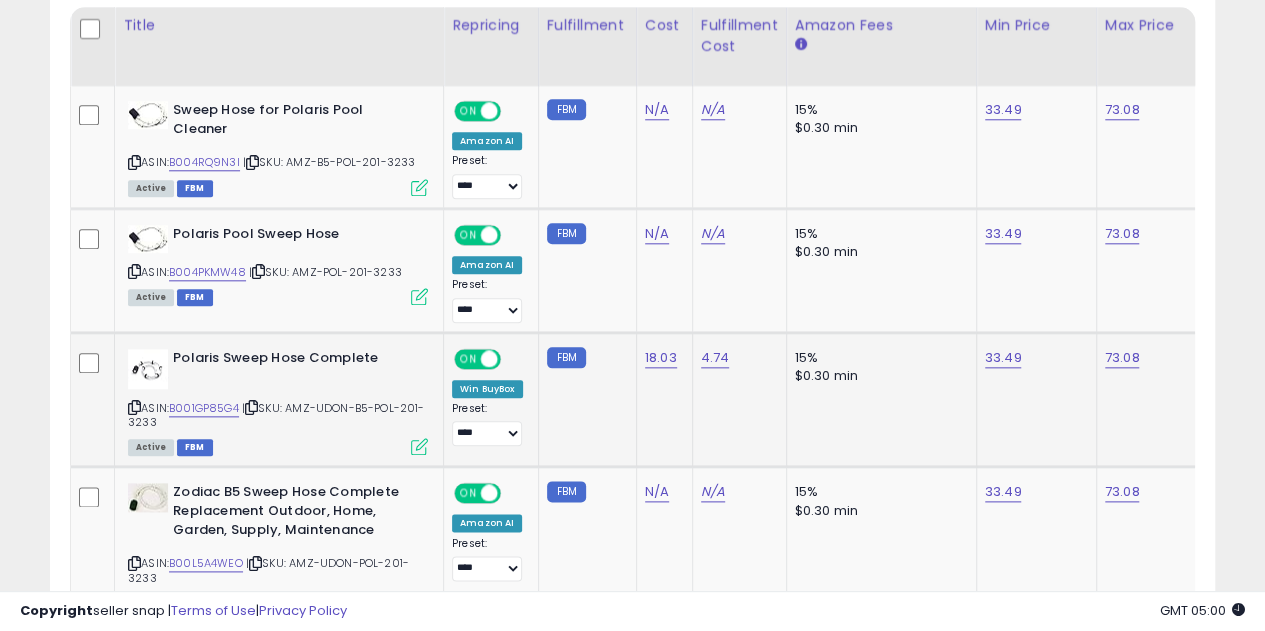 scroll, scrollTop: 974, scrollLeft: 0, axis: vertical 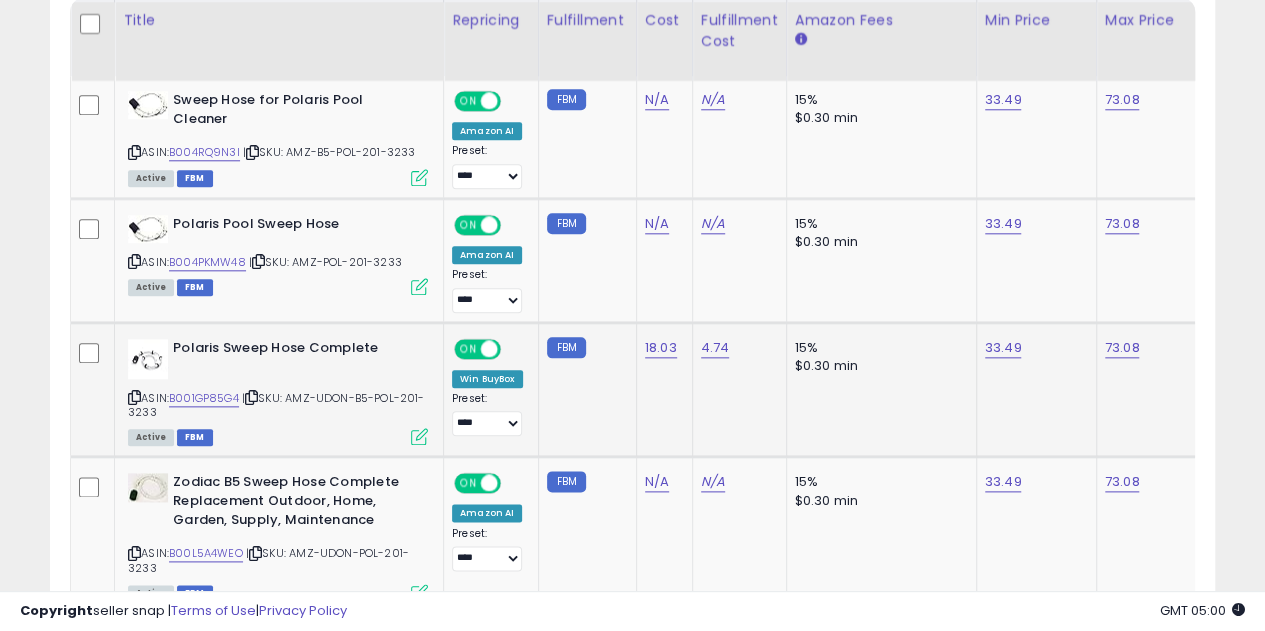 click on "73.08" 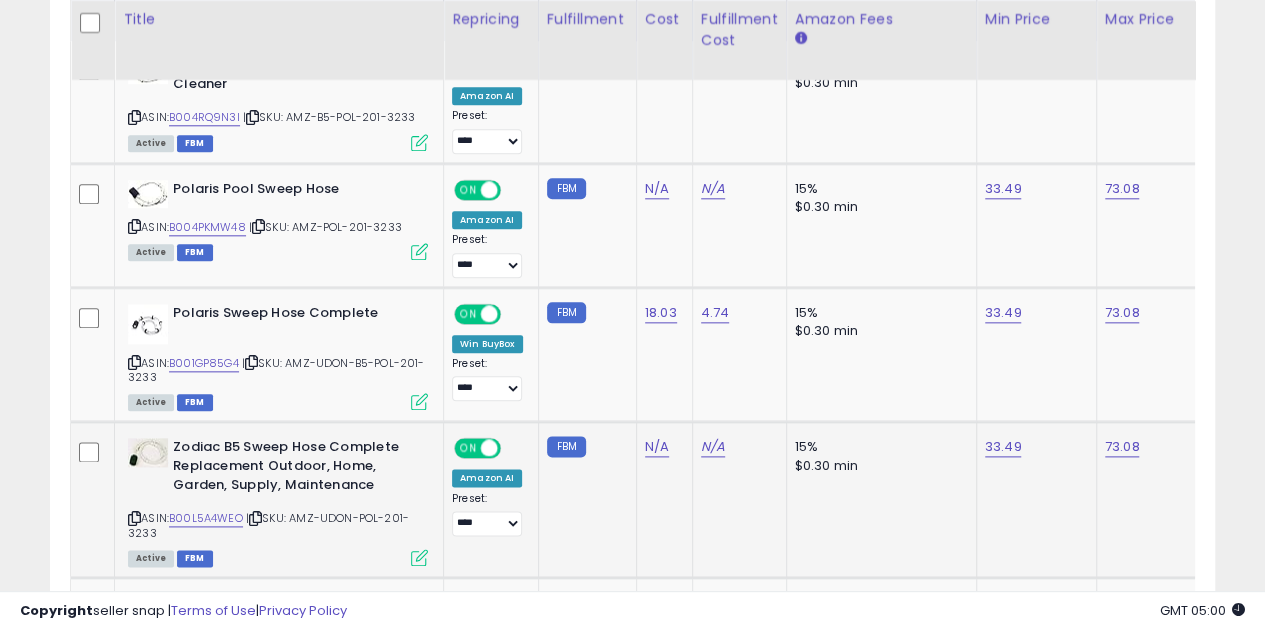 scroll, scrollTop: 1008, scrollLeft: 0, axis: vertical 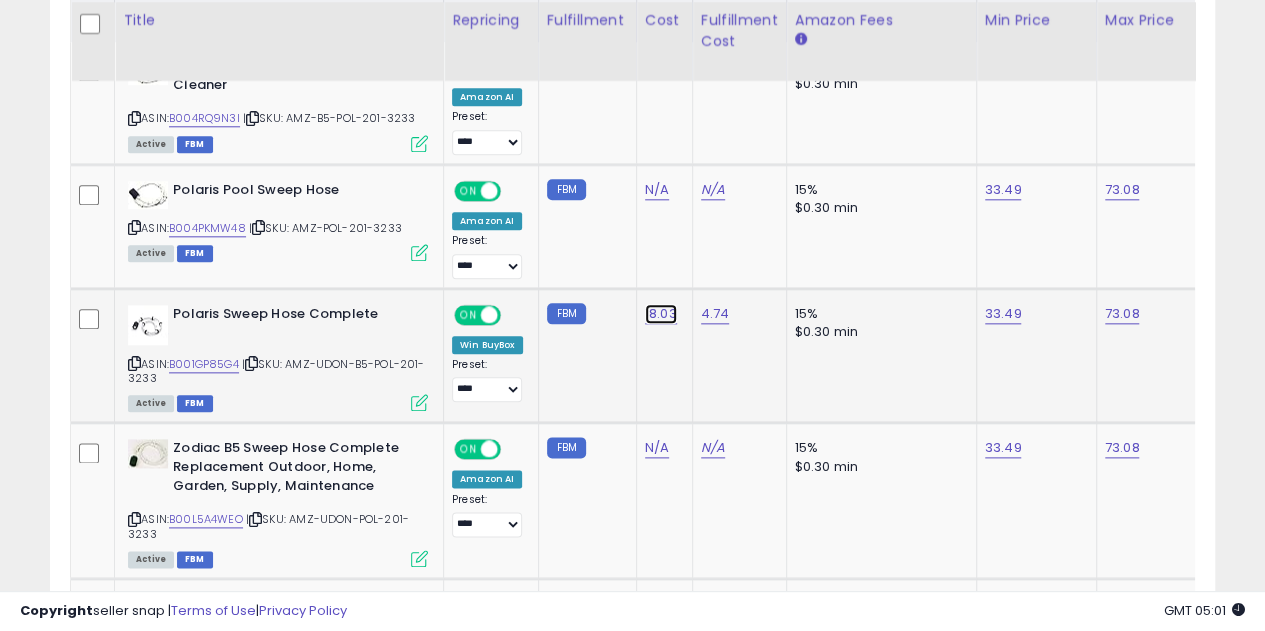 click on "18.03" at bounding box center [657, 66] 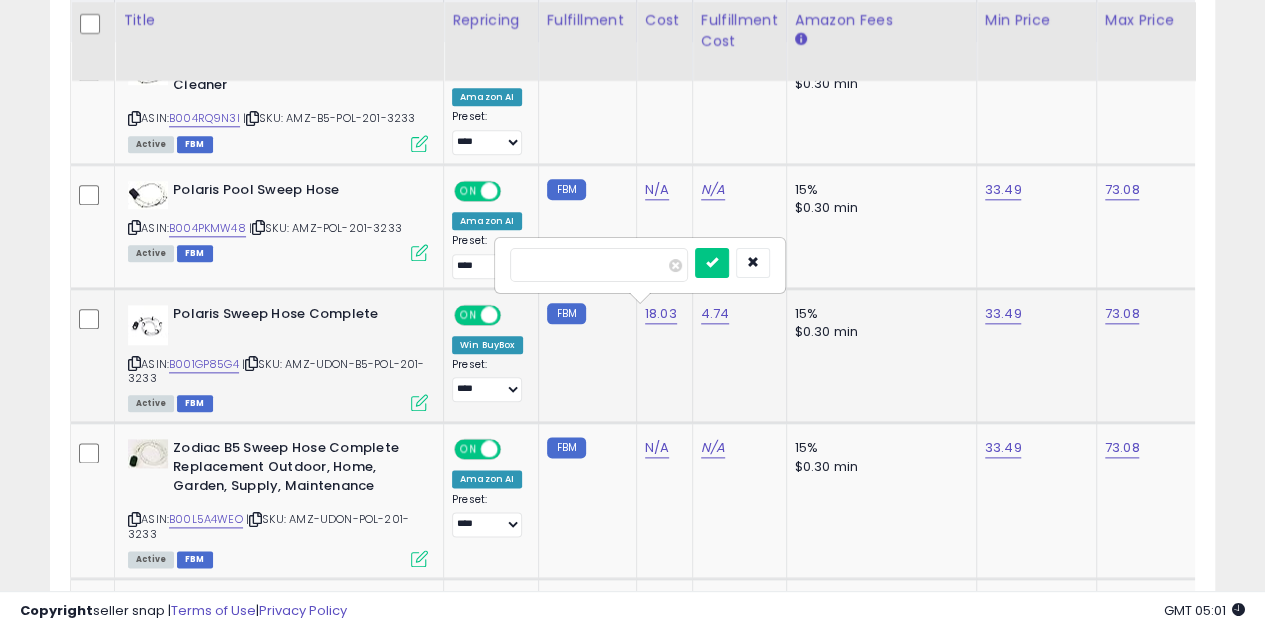 type on "*" 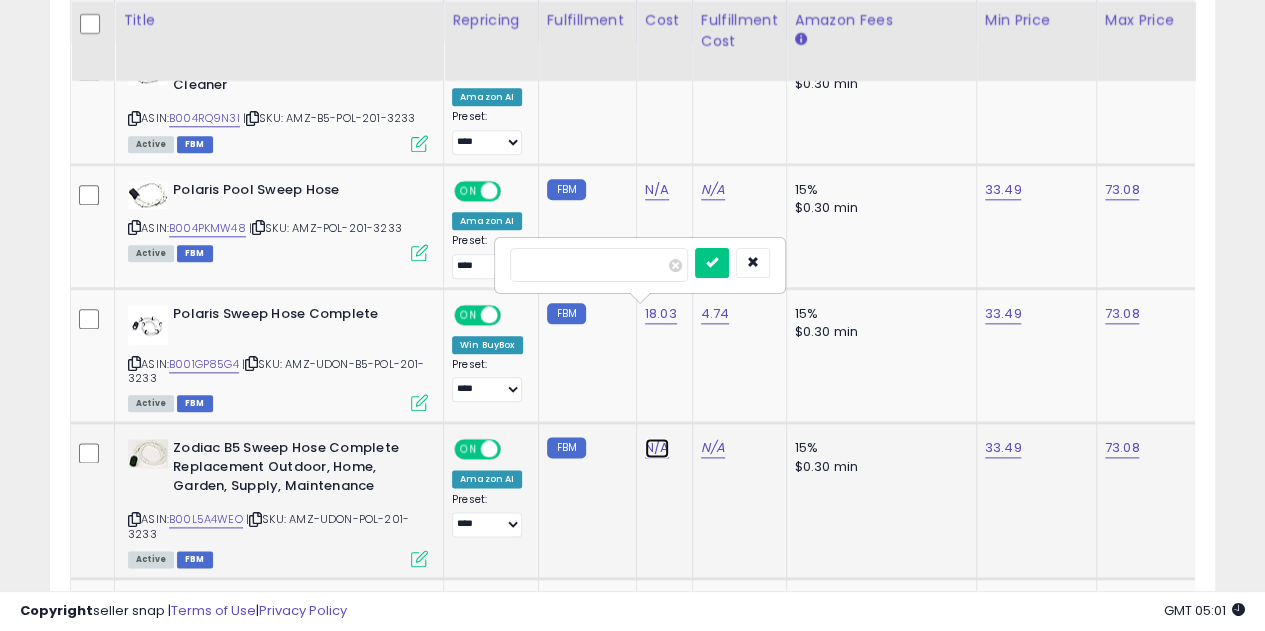 click on "N/A" at bounding box center (657, 66) 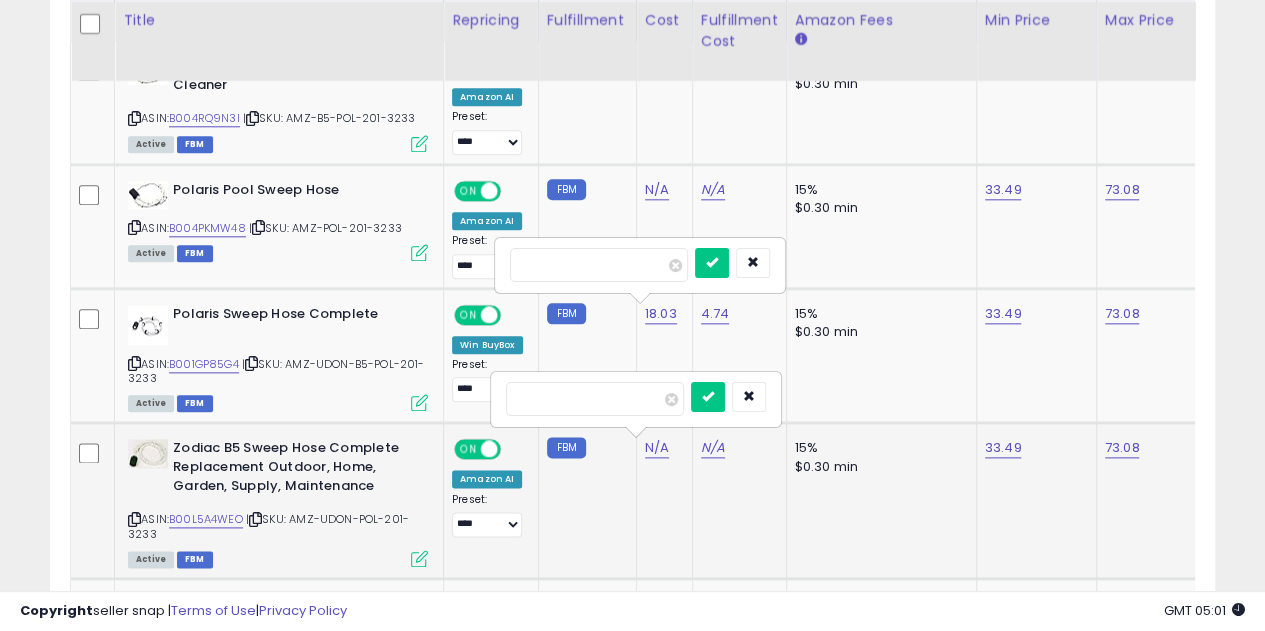 type on "*****" 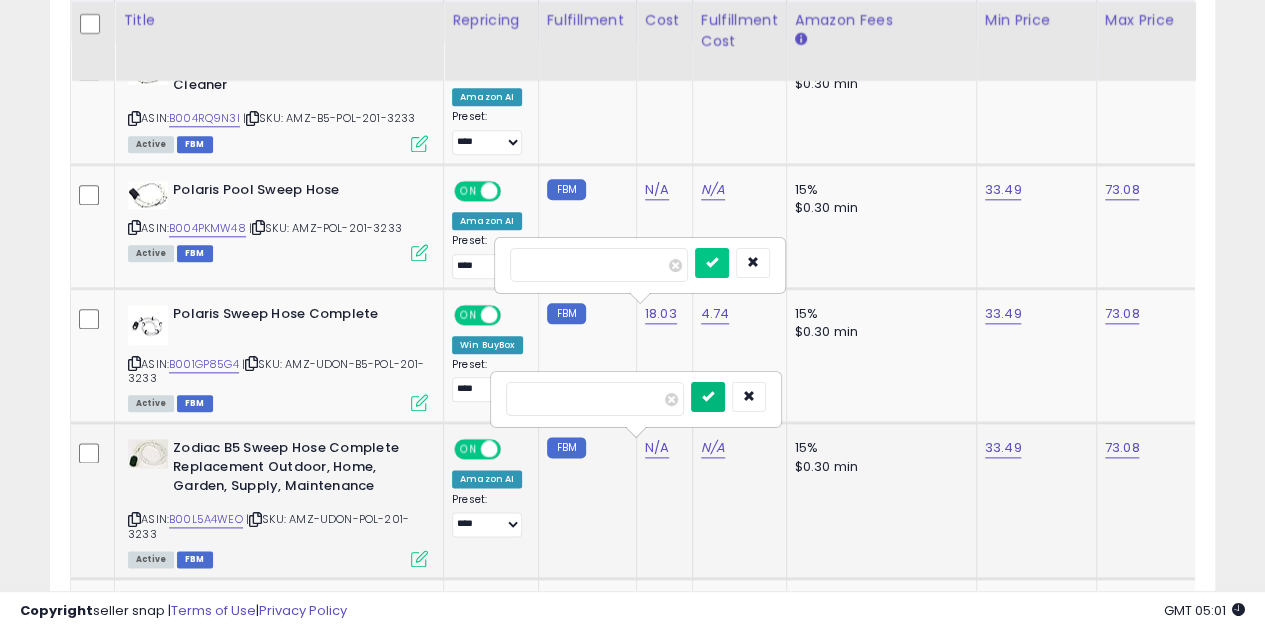 click at bounding box center (708, 397) 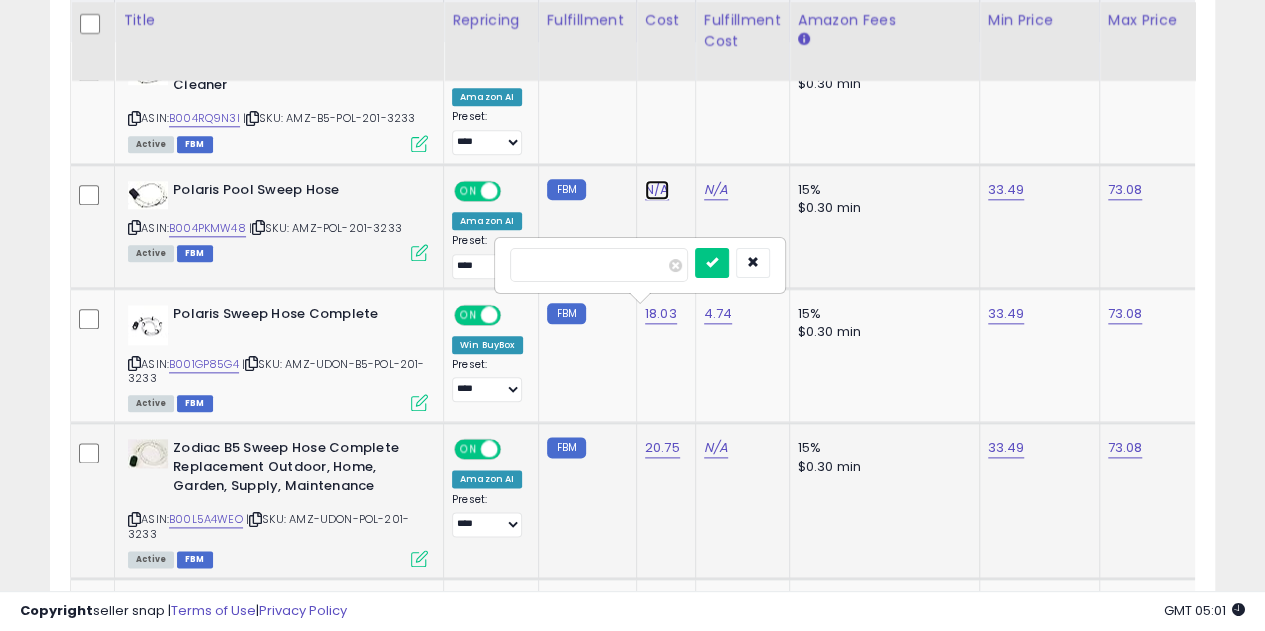 click on "N/A" at bounding box center [657, 66] 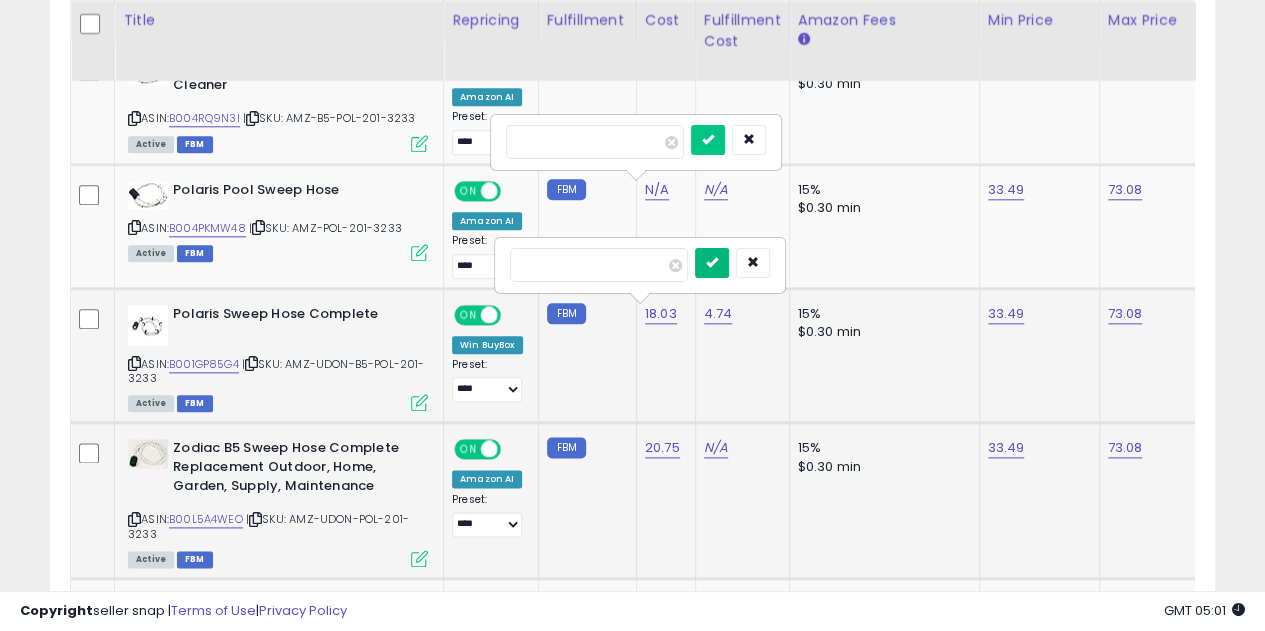click at bounding box center [712, 262] 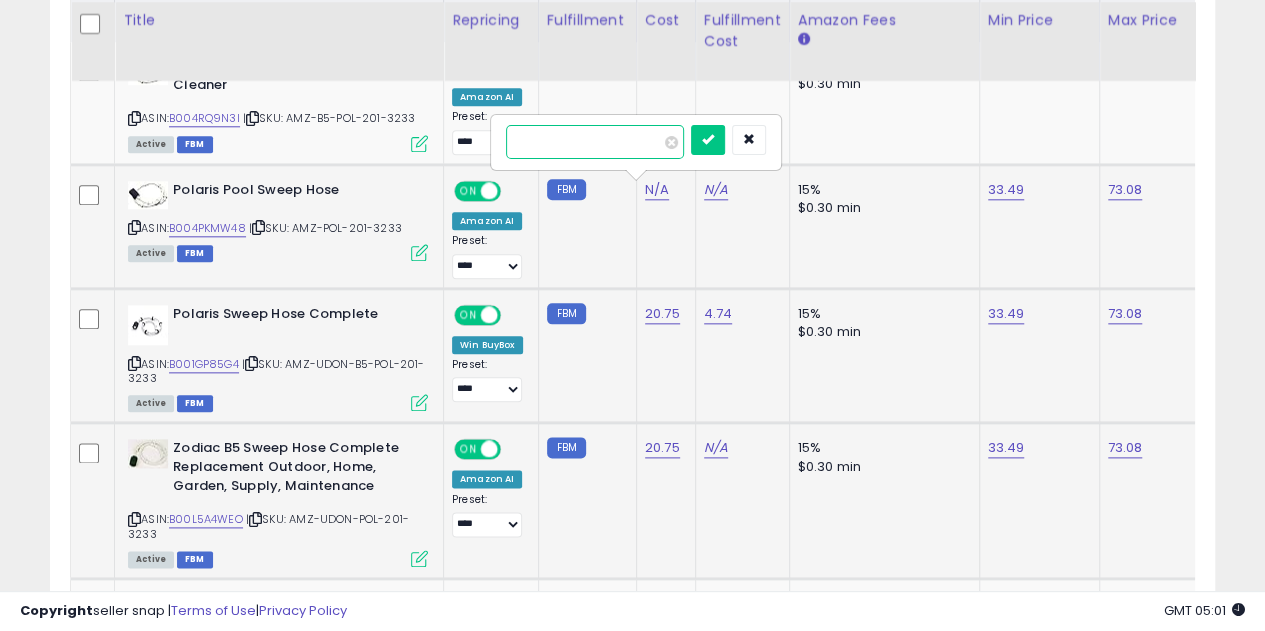 click at bounding box center [595, 142] 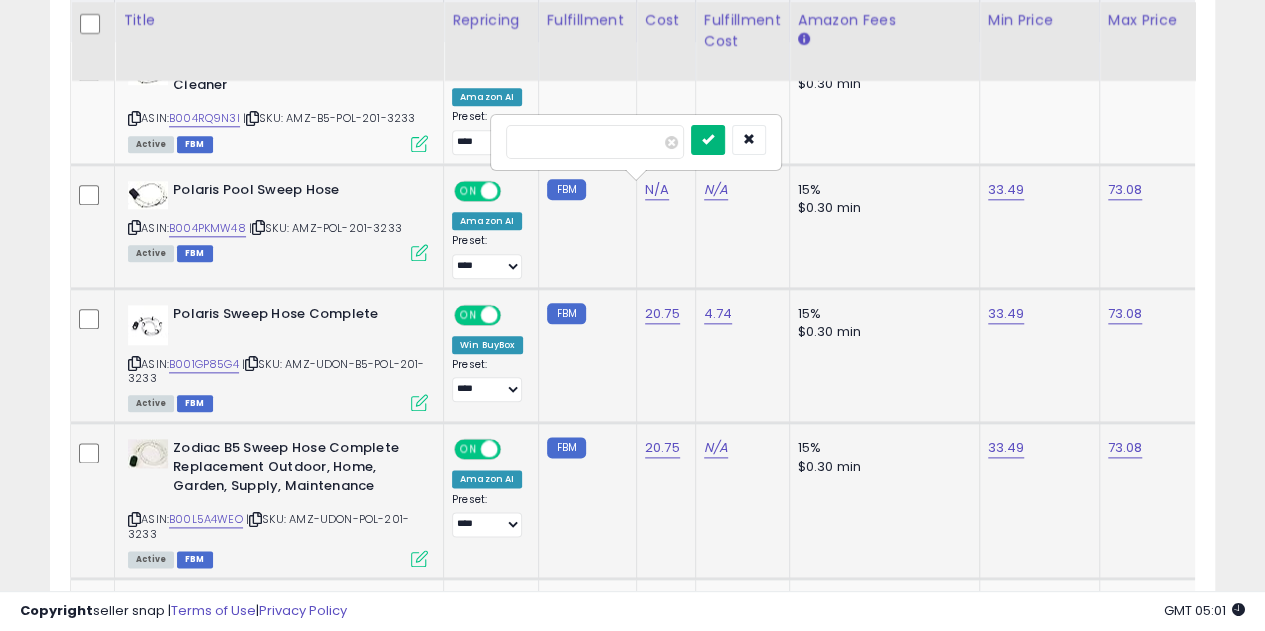 click at bounding box center [708, 140] 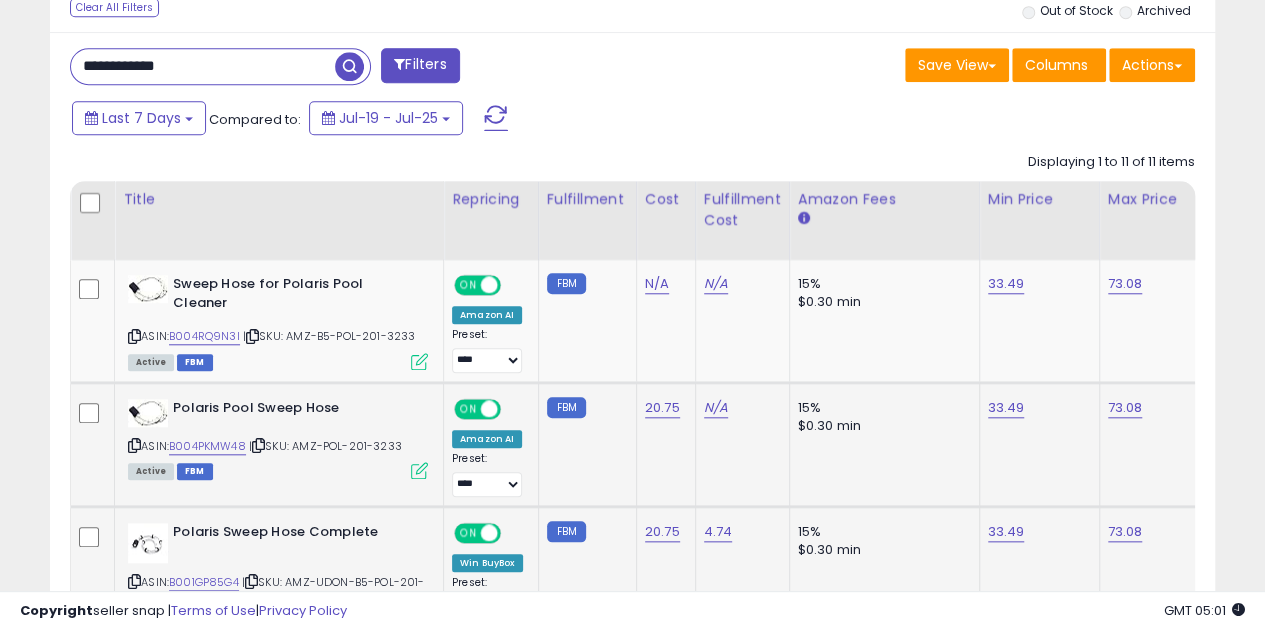 scroll, scrollTop: 789, scrollLeft: 0, axis: vertical 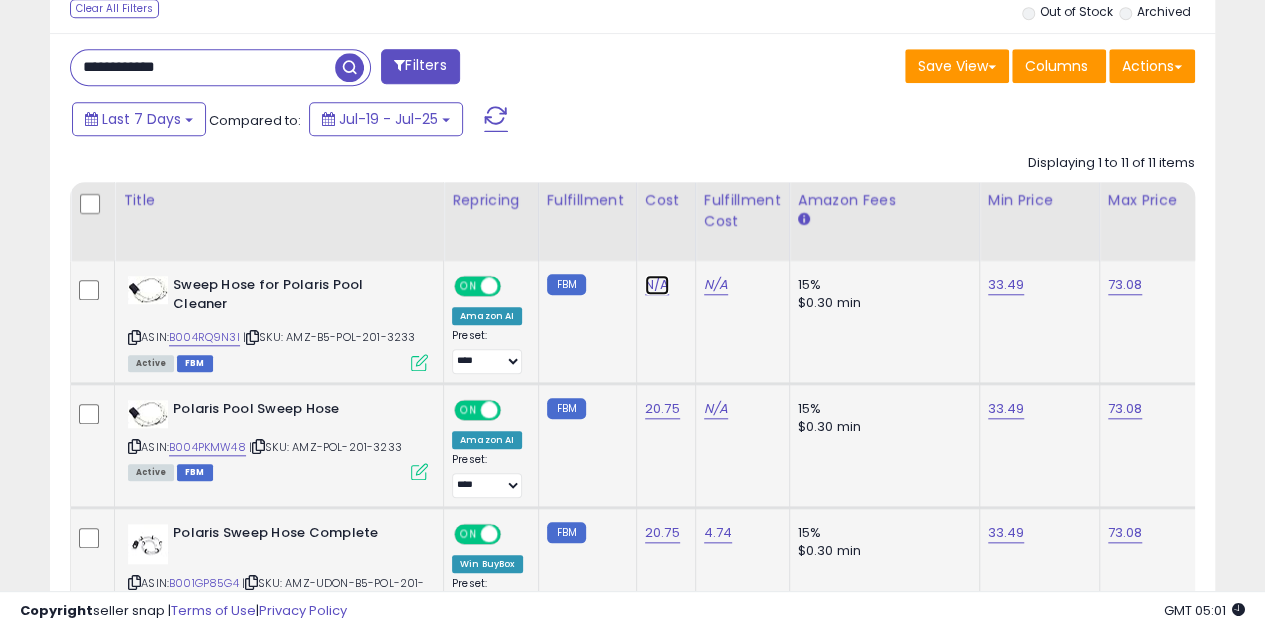 click on "N/A" at bounding box center [657, 285] 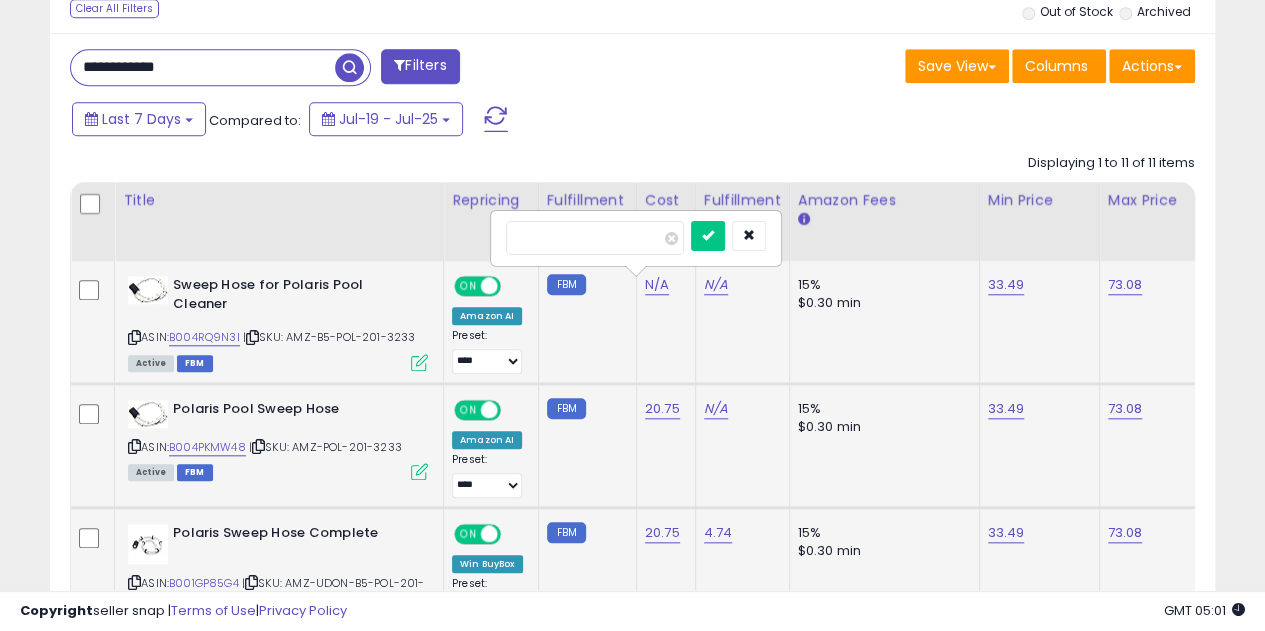 type on "*****" 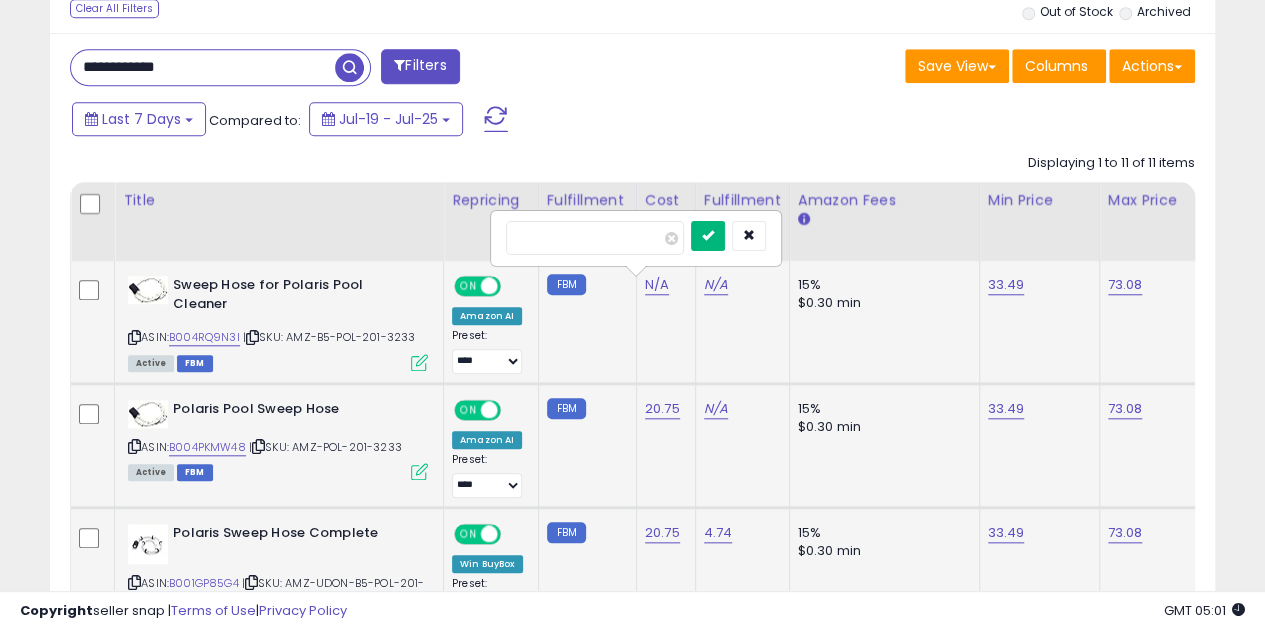 click at bounding box center (708, 236) 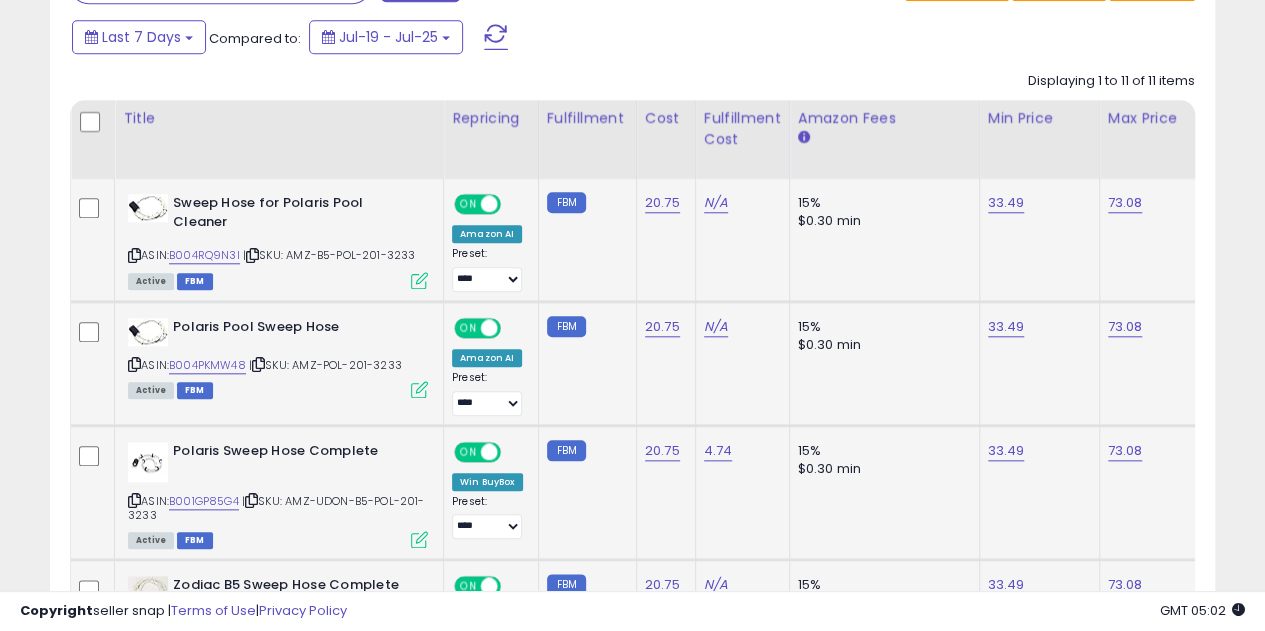 scroll, scrollTop: 862, scrollLeft: 0, axis: vertical 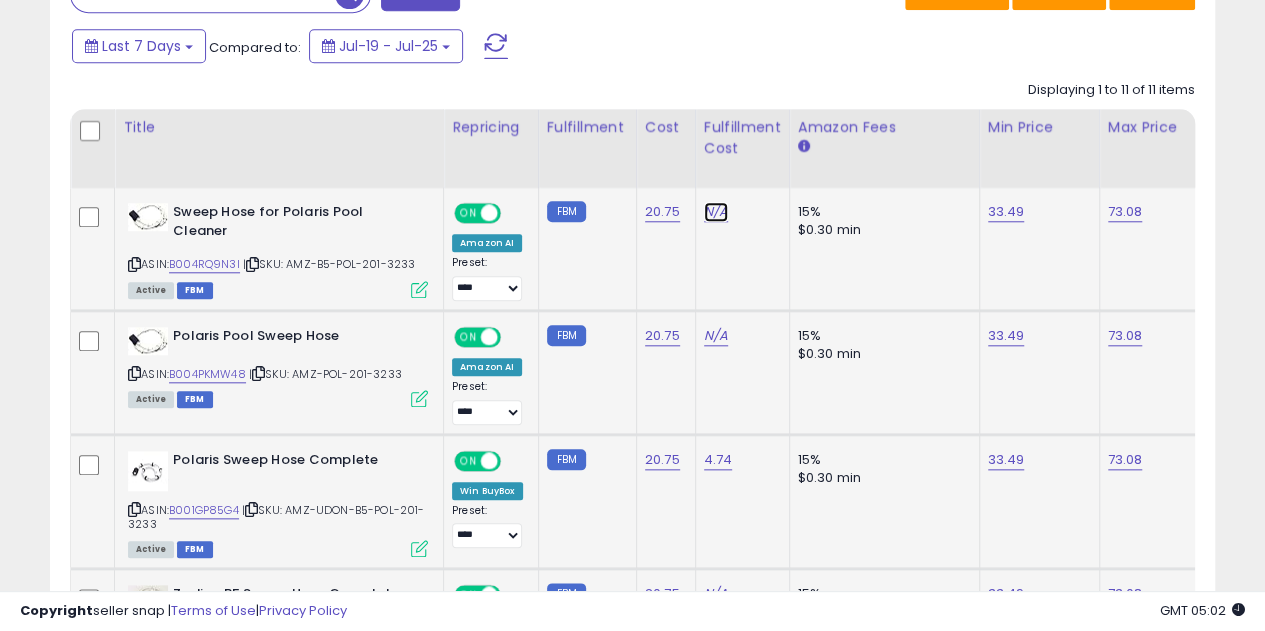 click on "N/A" at bounding box center (716, 212) 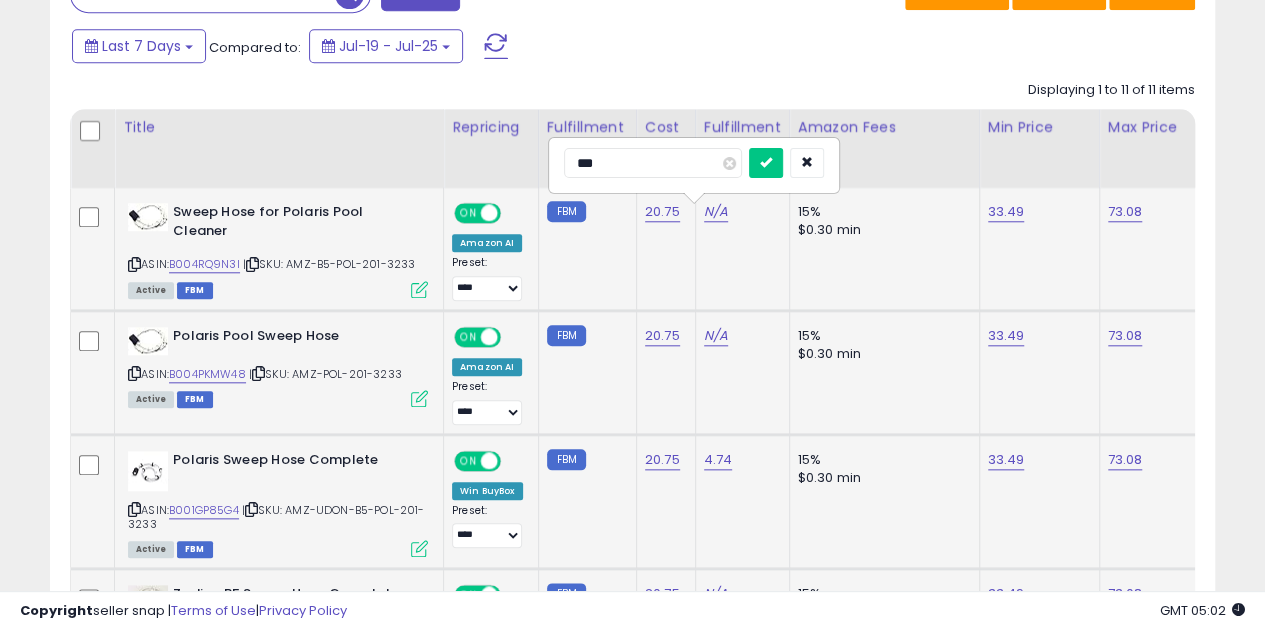 type on "****" 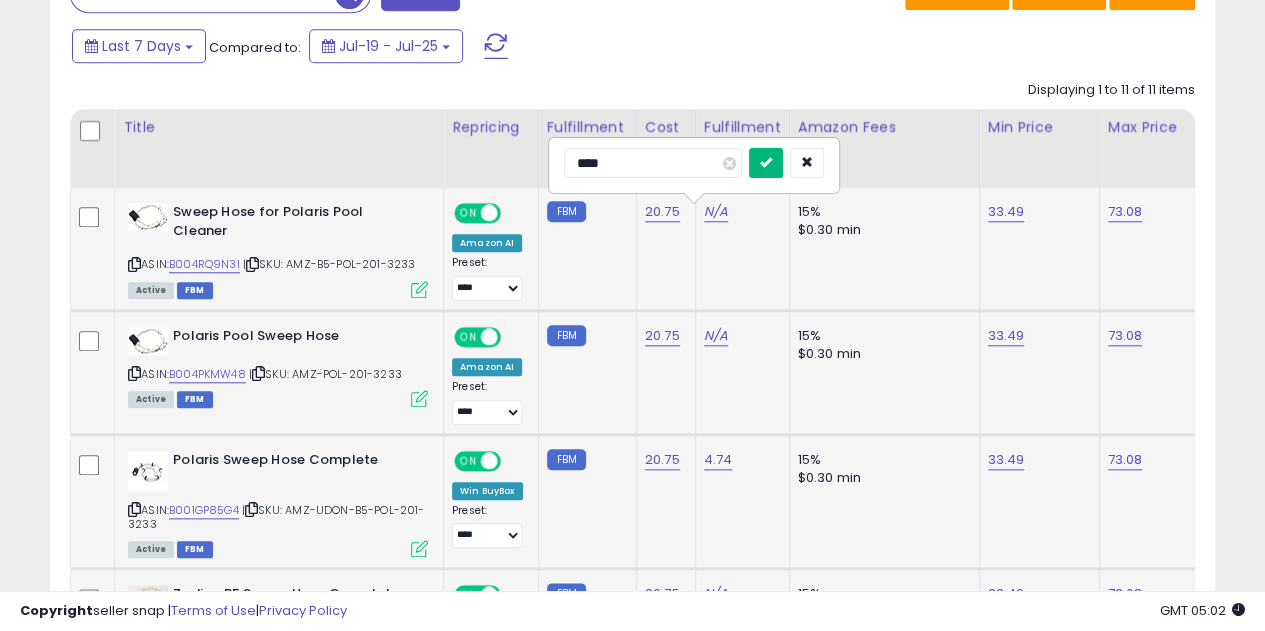 click at bounding box center [766, 162] 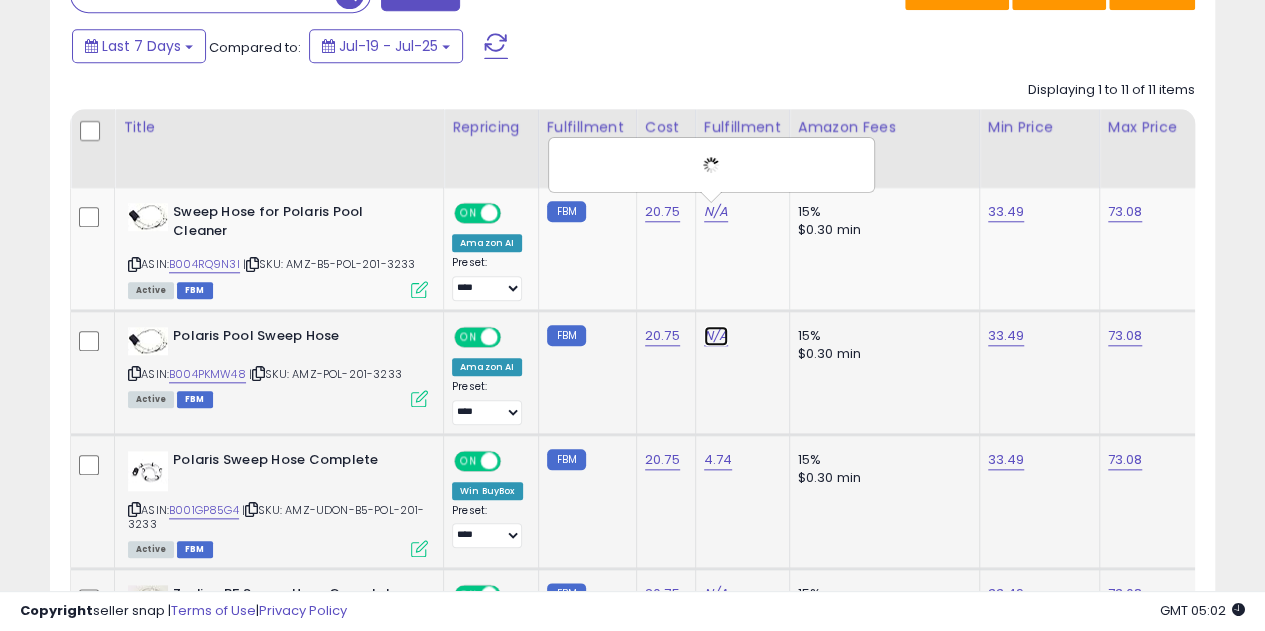 click on "N/A" at bounding box center (716, 212) 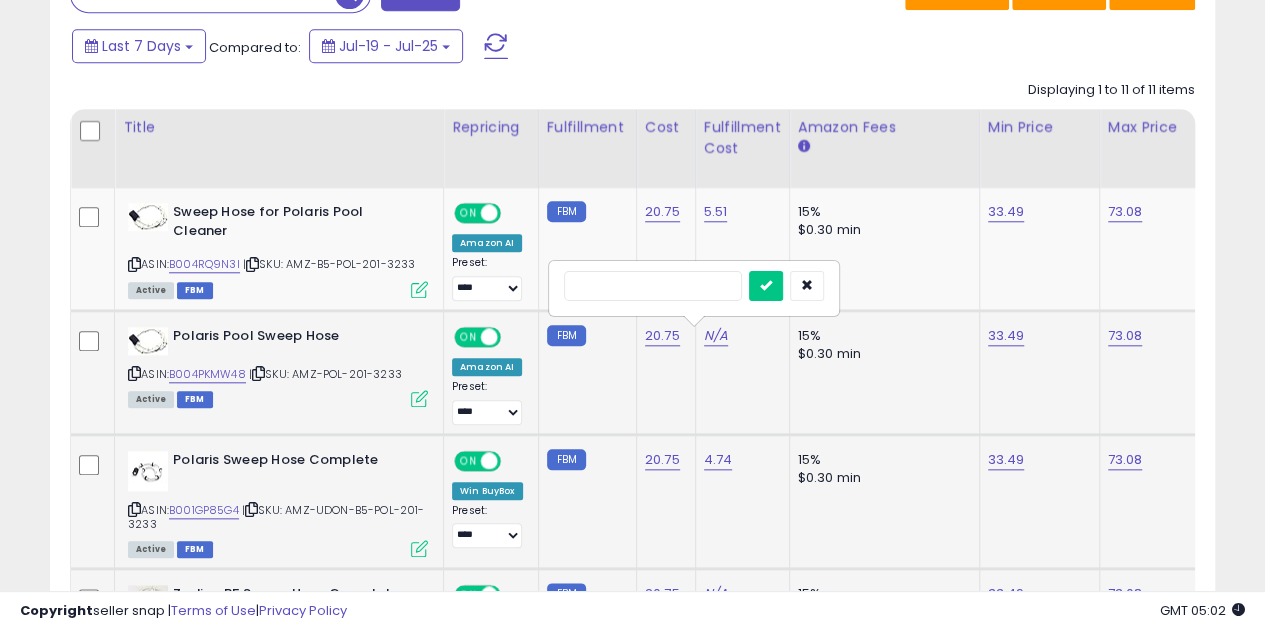 click at bounding box center [653, 286] 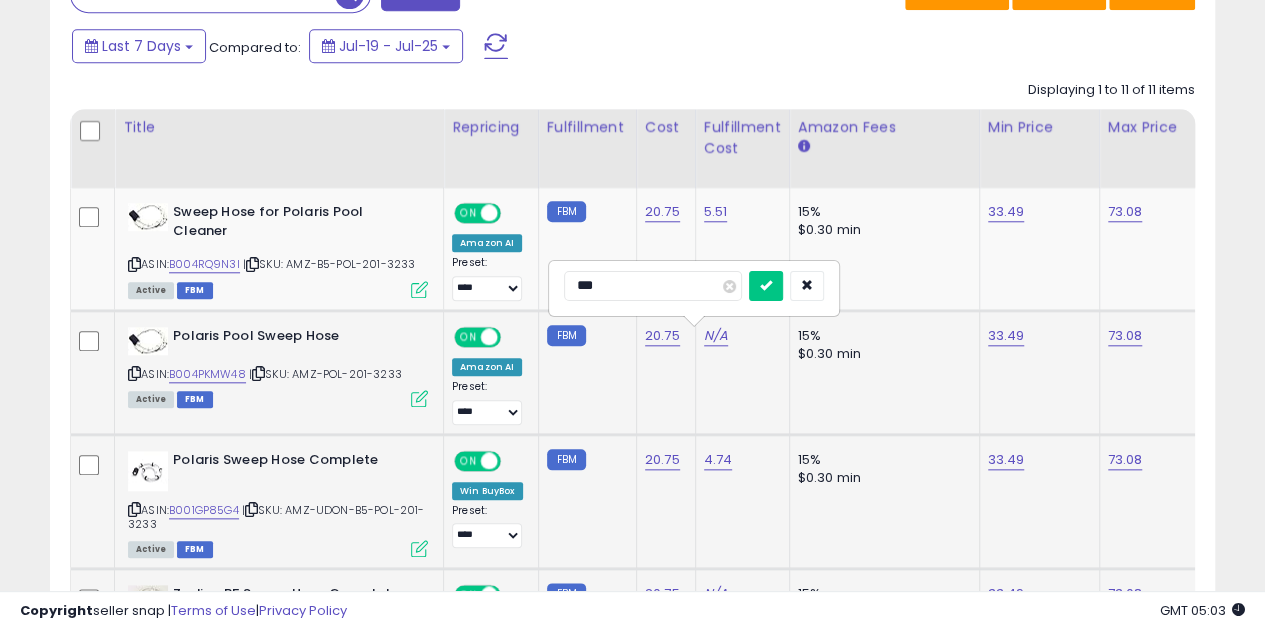type on "****" 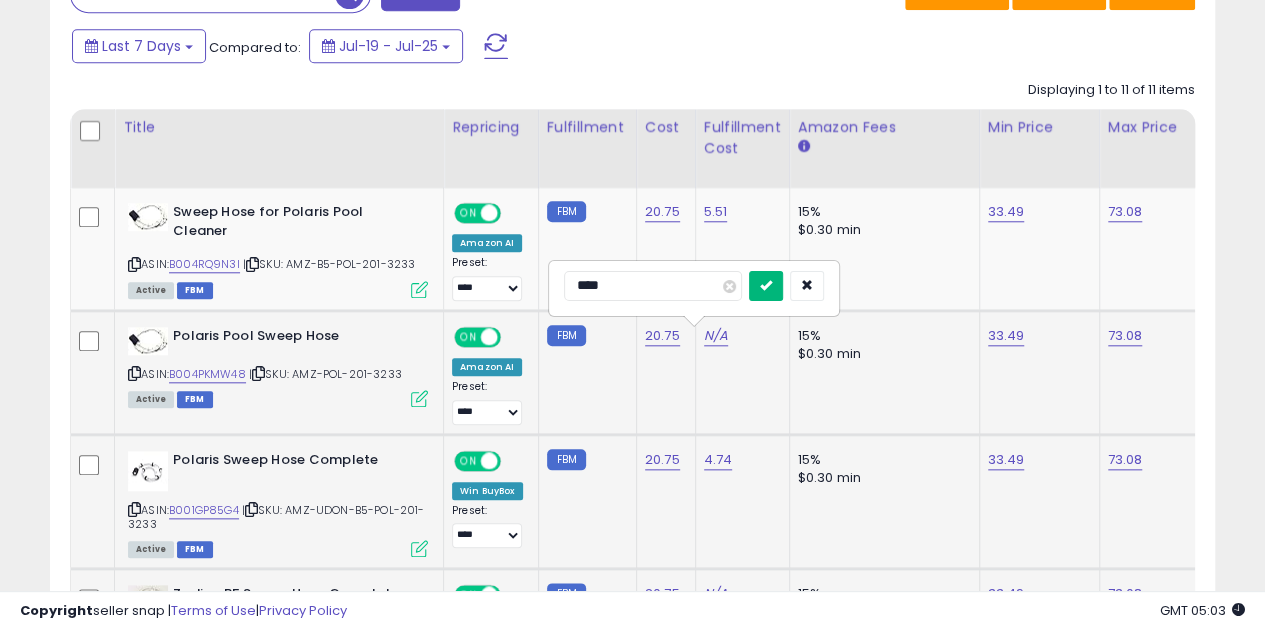 click at bounding box center [766, 285] 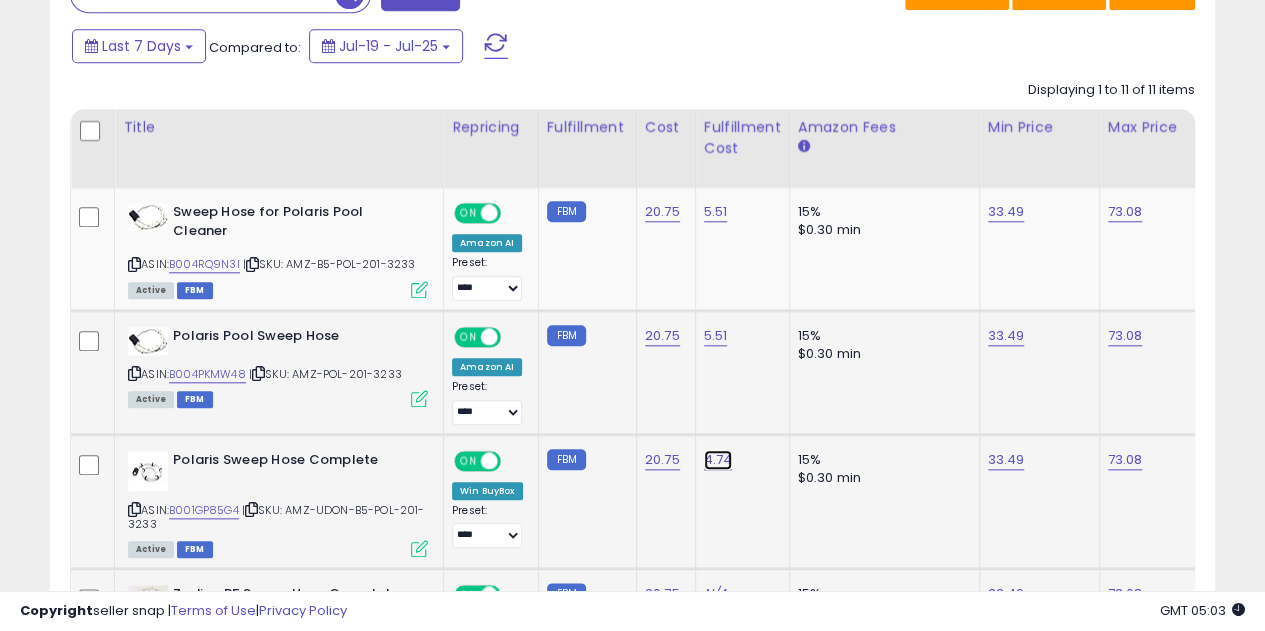 click on "4.74" at bounding box center (716, 212) 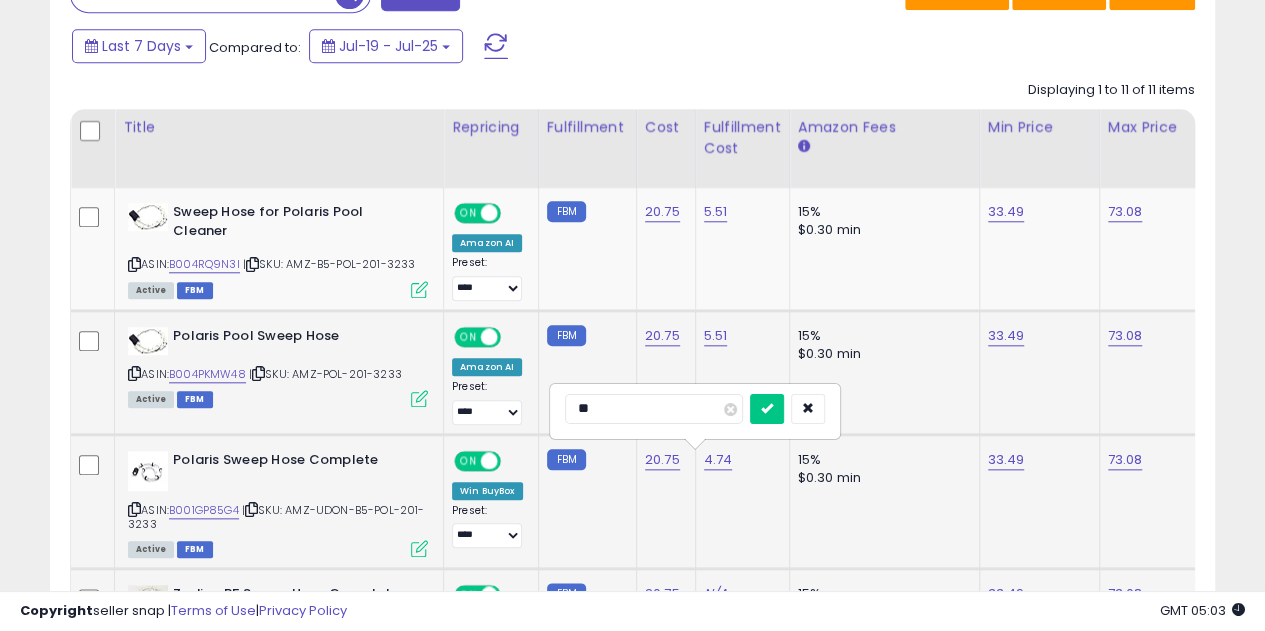 type on "*" 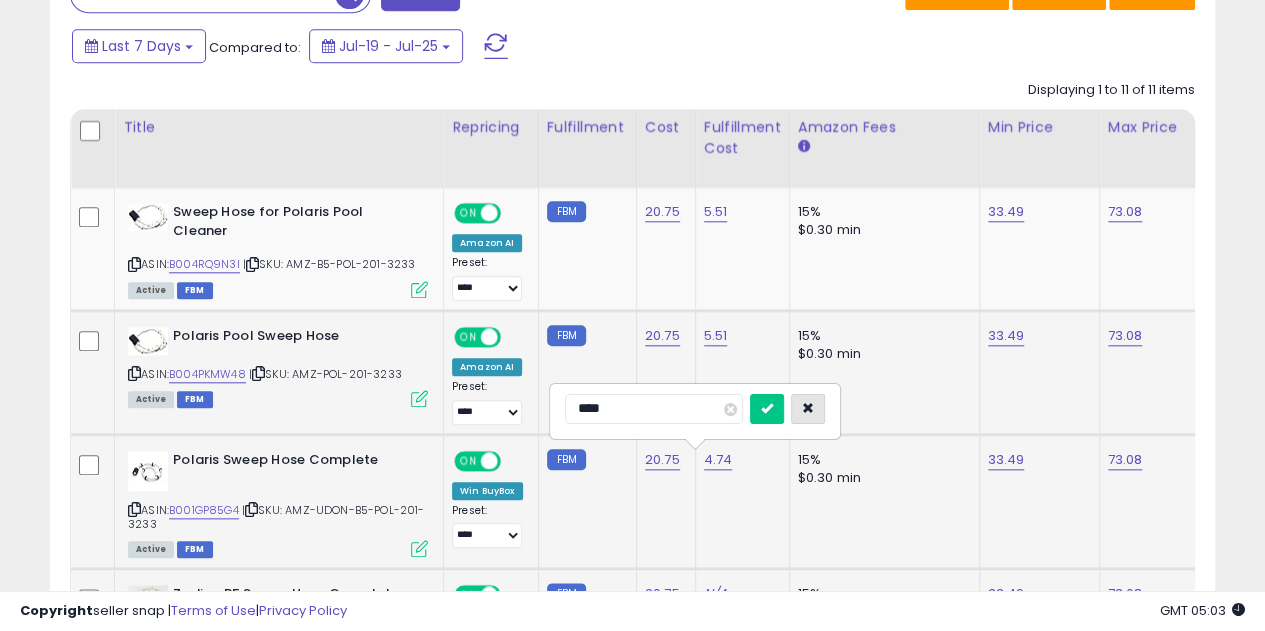 type on "****" 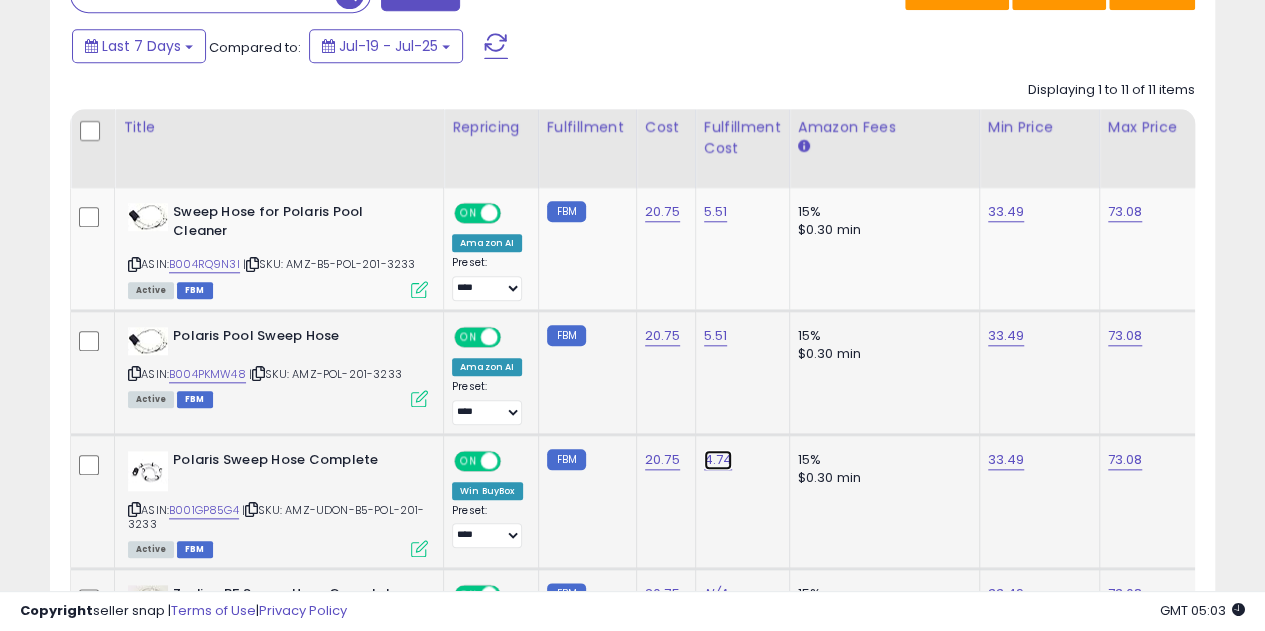 click on "4.74" at bounding box center (716, 212) 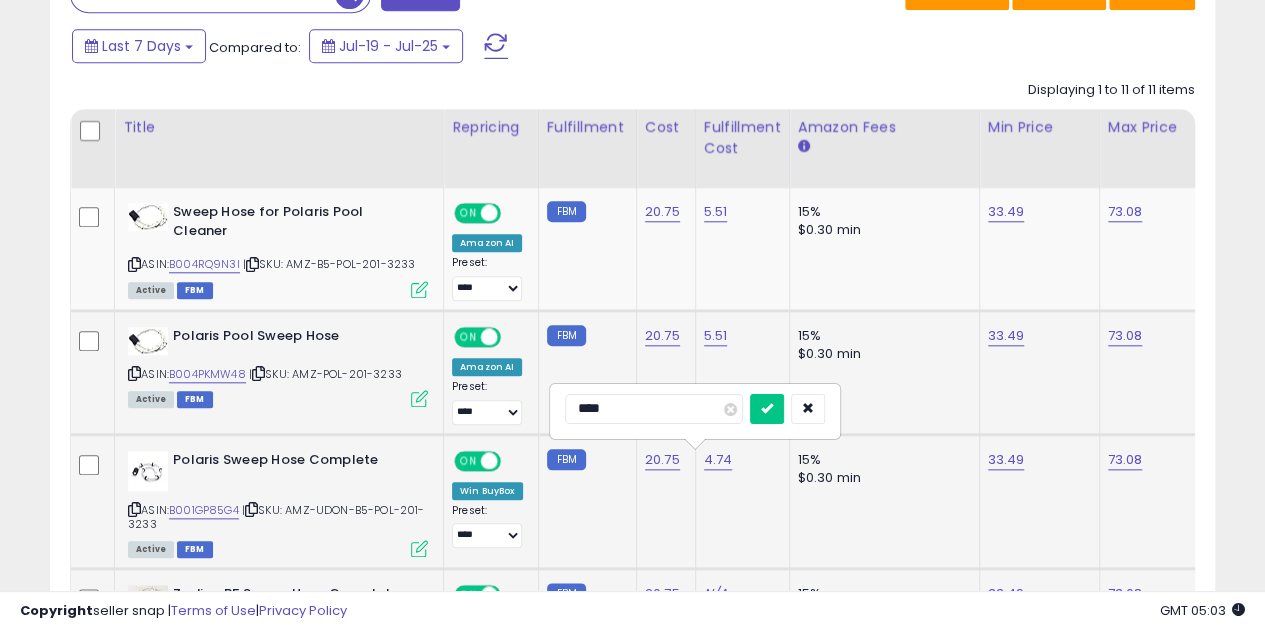click on "****" at bounding box center (695, 411) 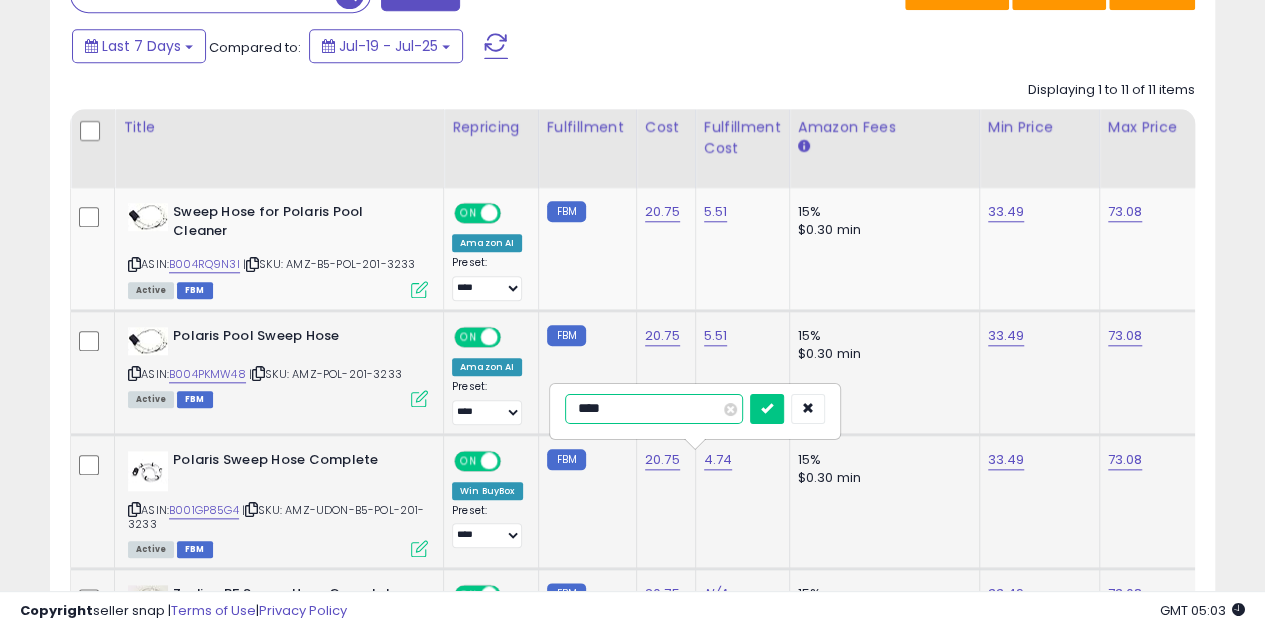 click on "****" at bounding box center [654, 409] 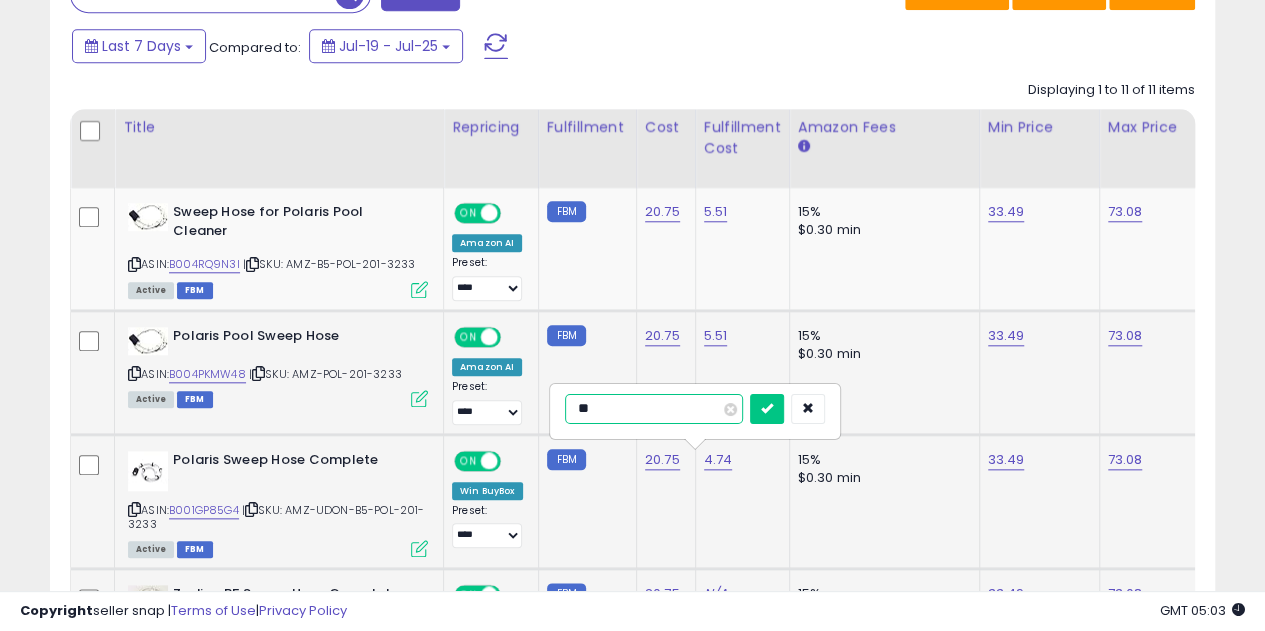 type on "*" 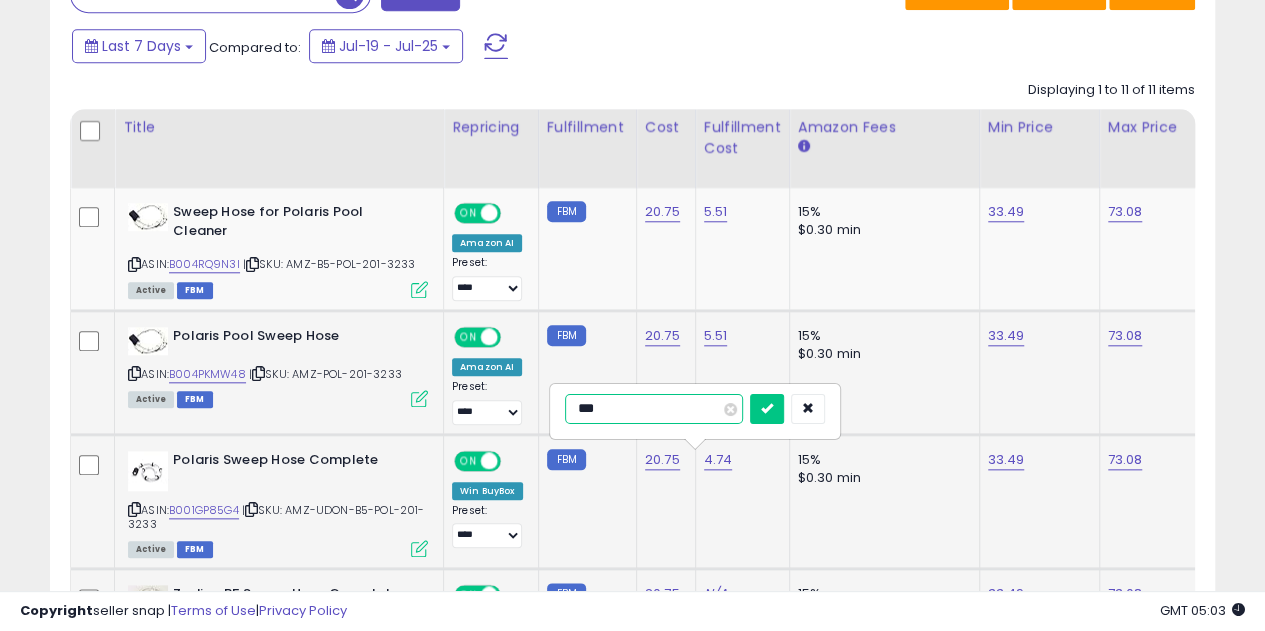 type on "****" 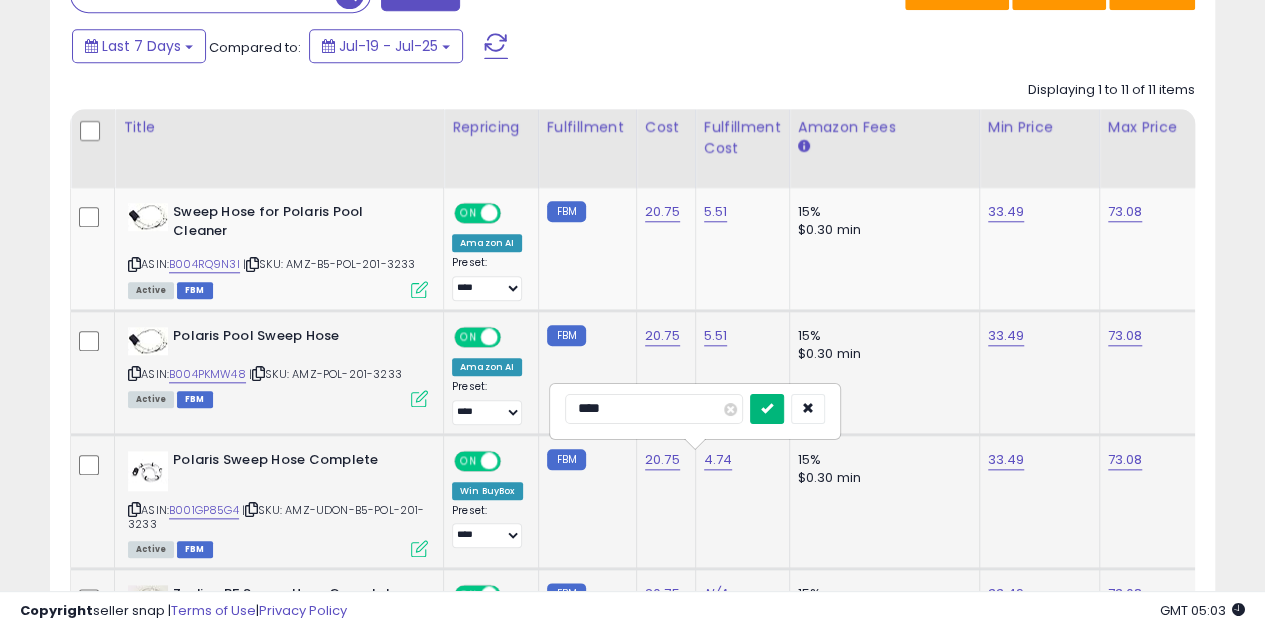 click at bounding box center [767, 408] 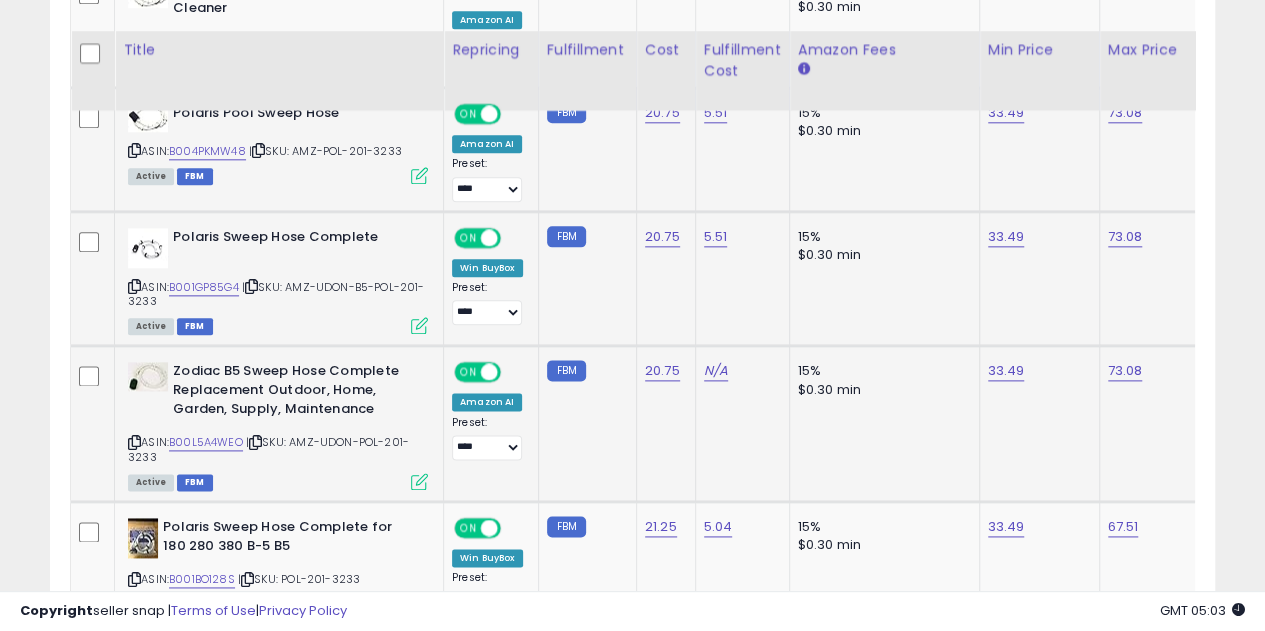 scroll, scrollTop: 1115, scrollLeft: 0, axis: vertical 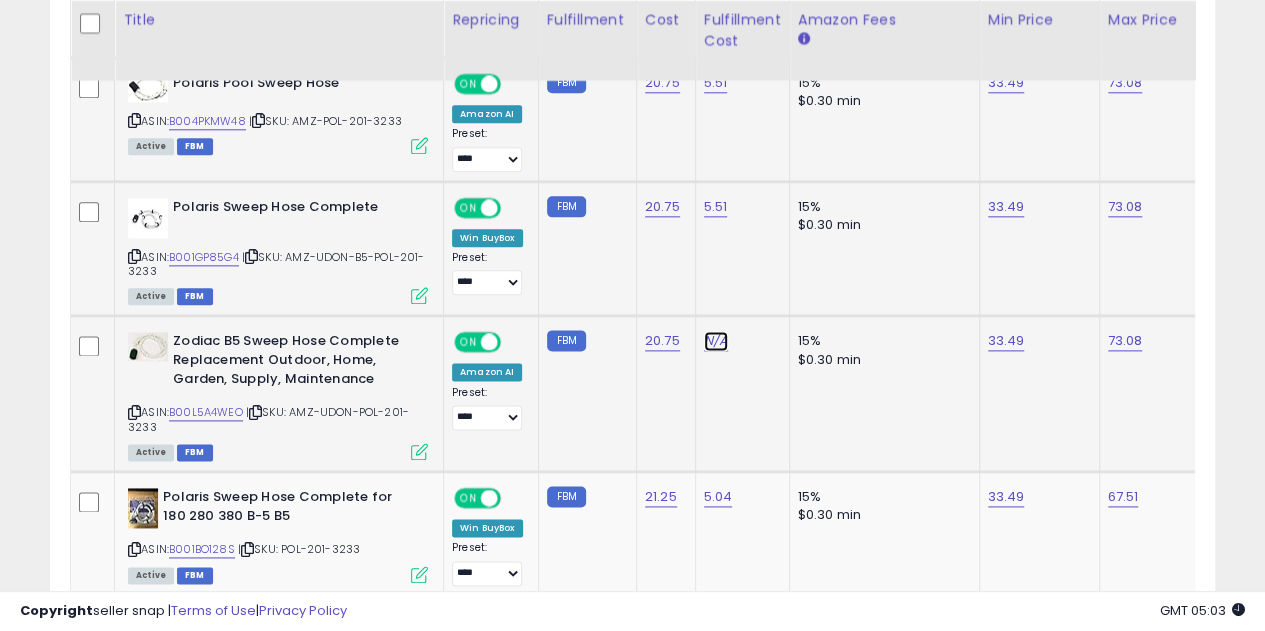click on "N/A" at bounding box center [716, 341] 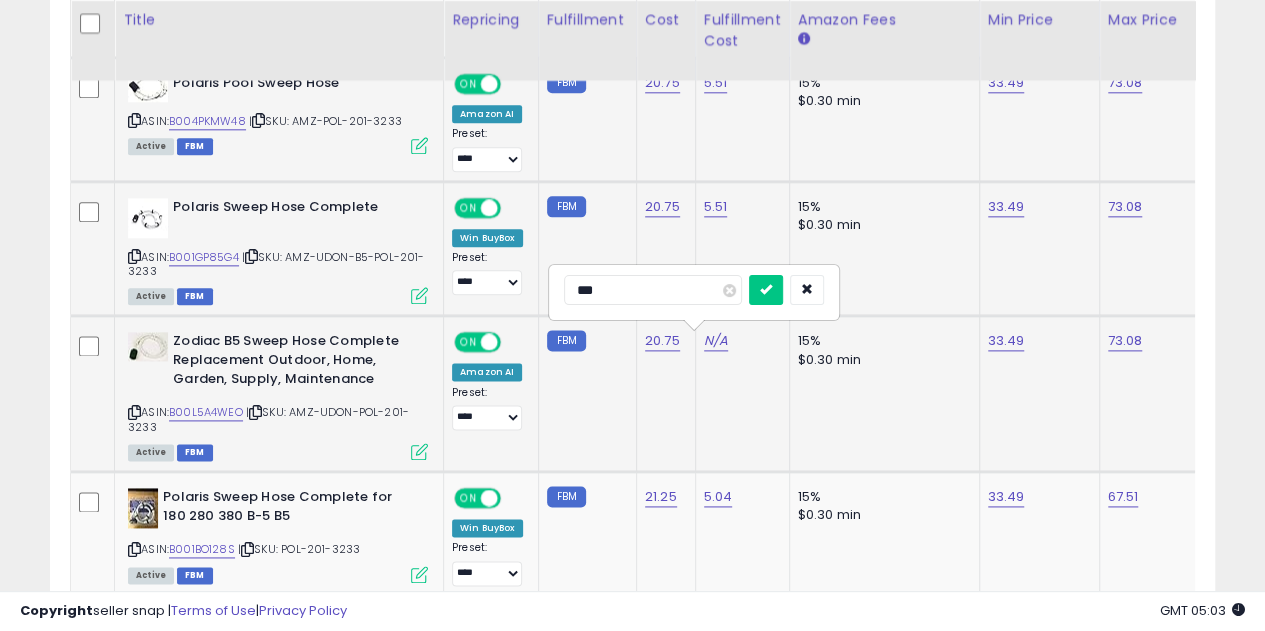 type on "****" 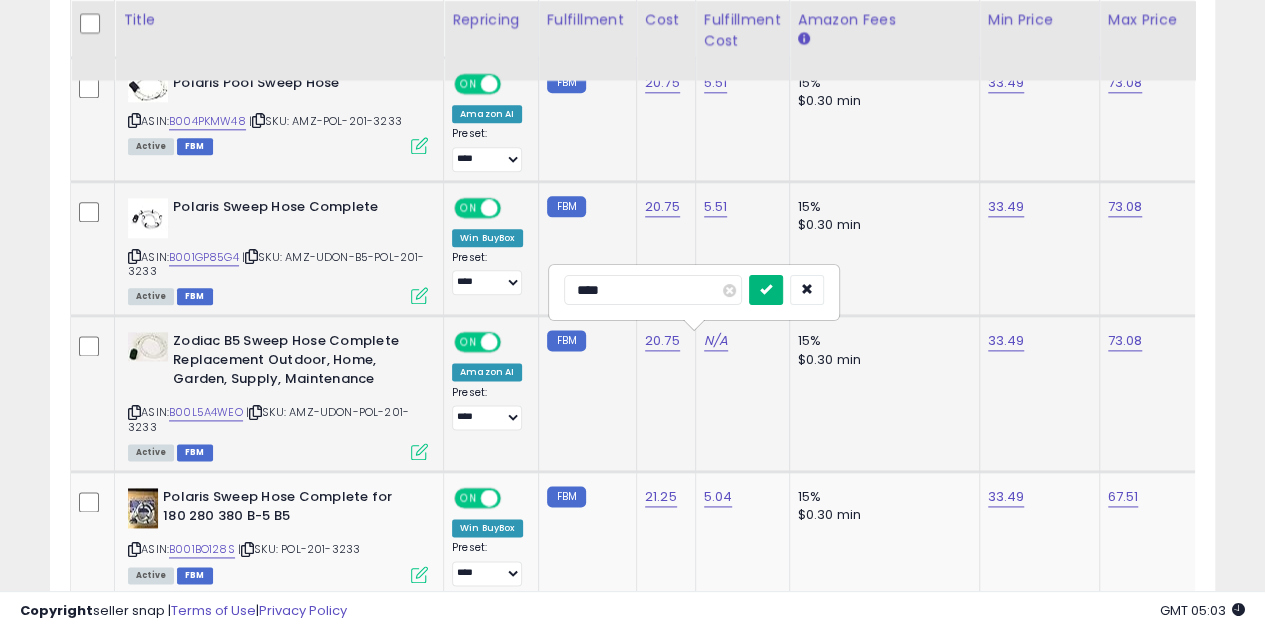 click at bounding box center (766, 290) 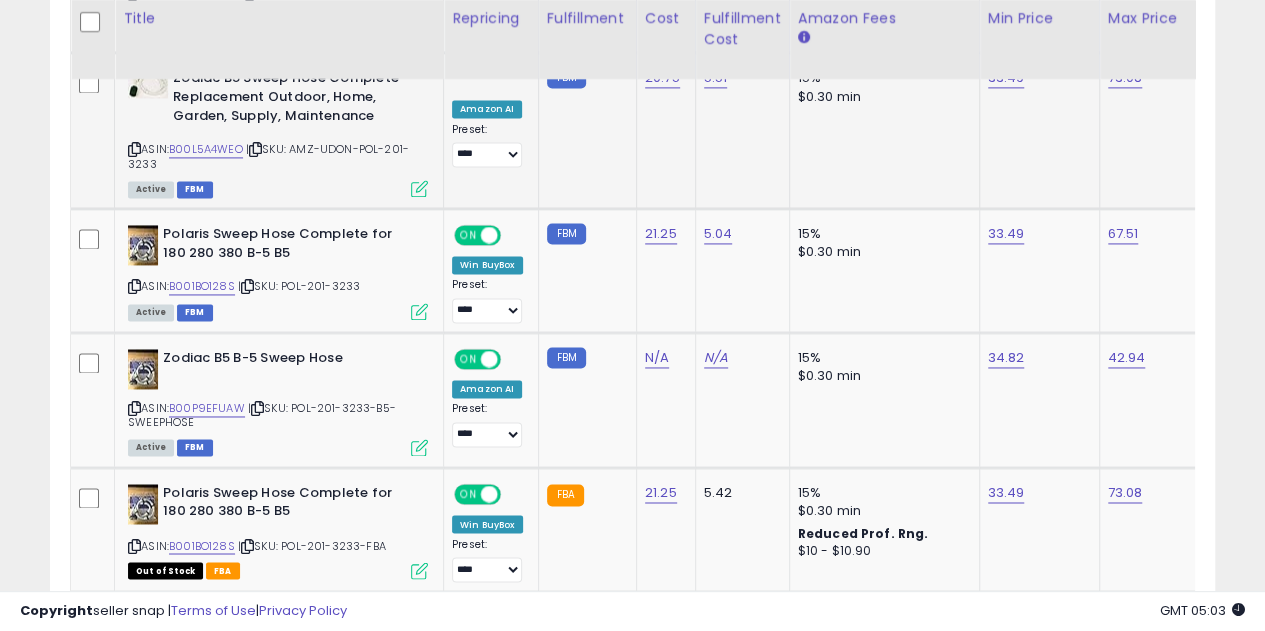 scroll, scrollTop: 1379, scrollLeft: 0, axis: vertical 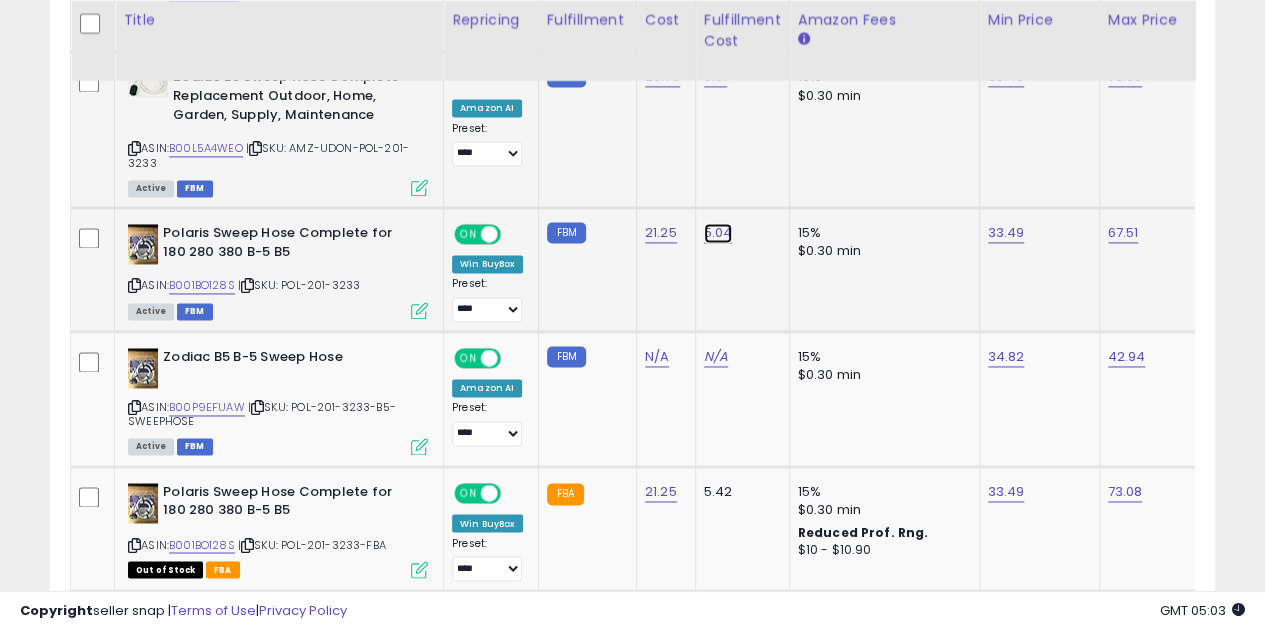 click on "5.04" at bounding box center (716, -305) 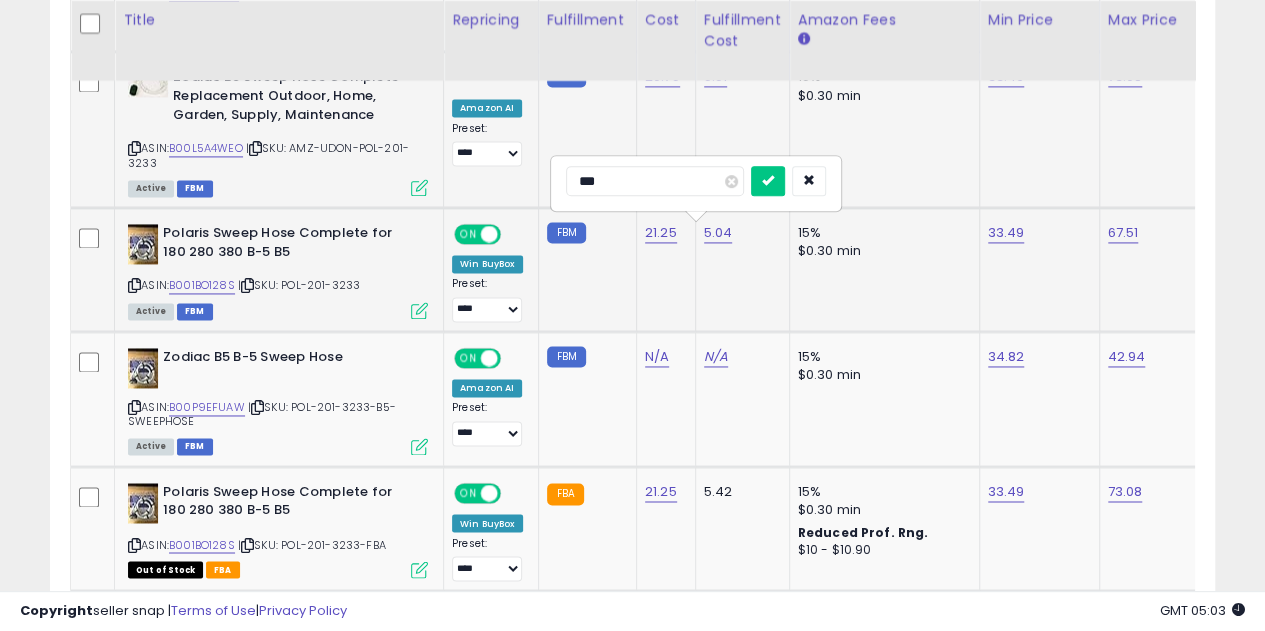 type on "****" 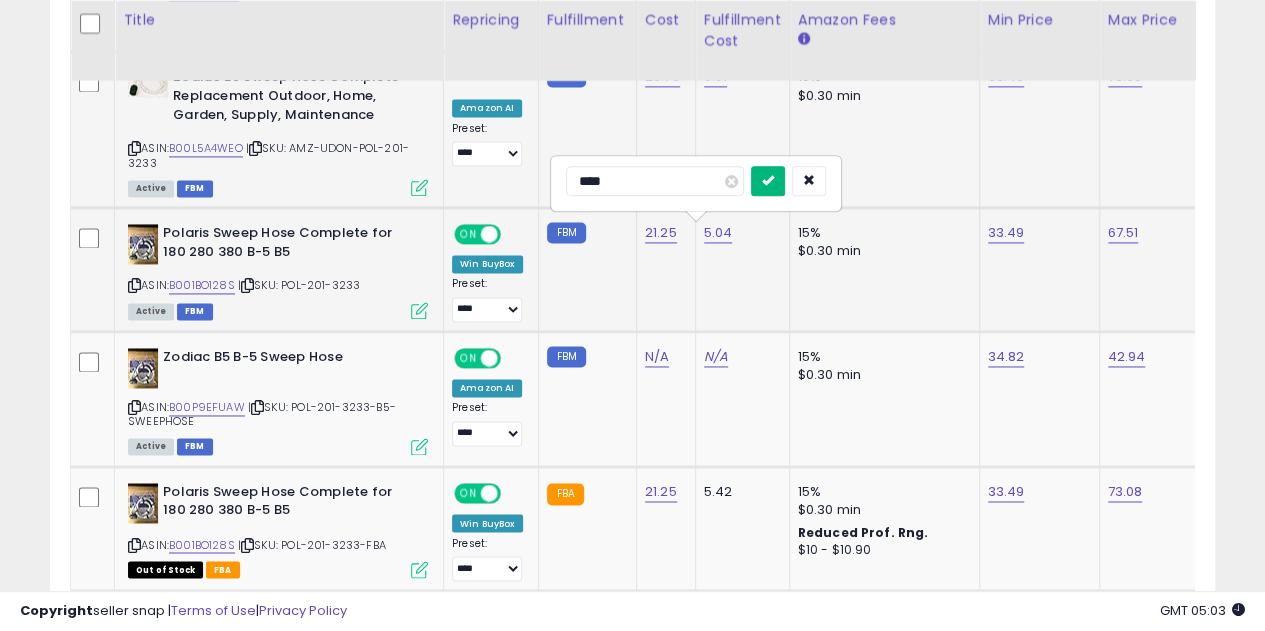 click at bounding box center [768, 180] 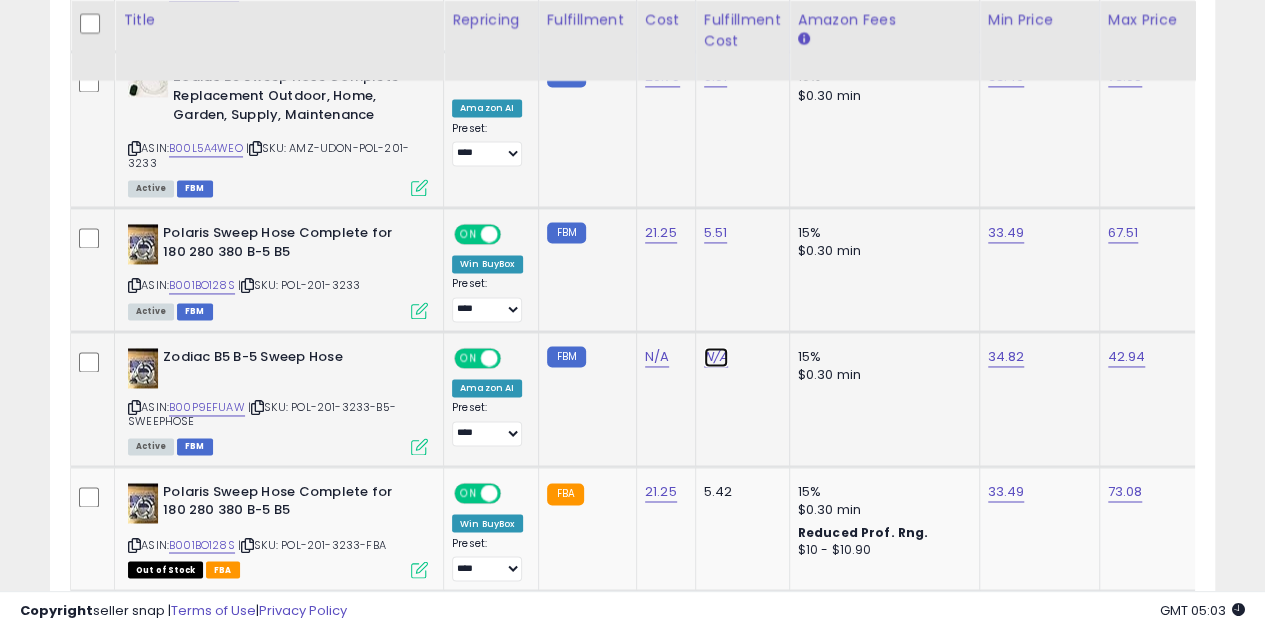 click on "N/A" at bounding box center [716, 357] 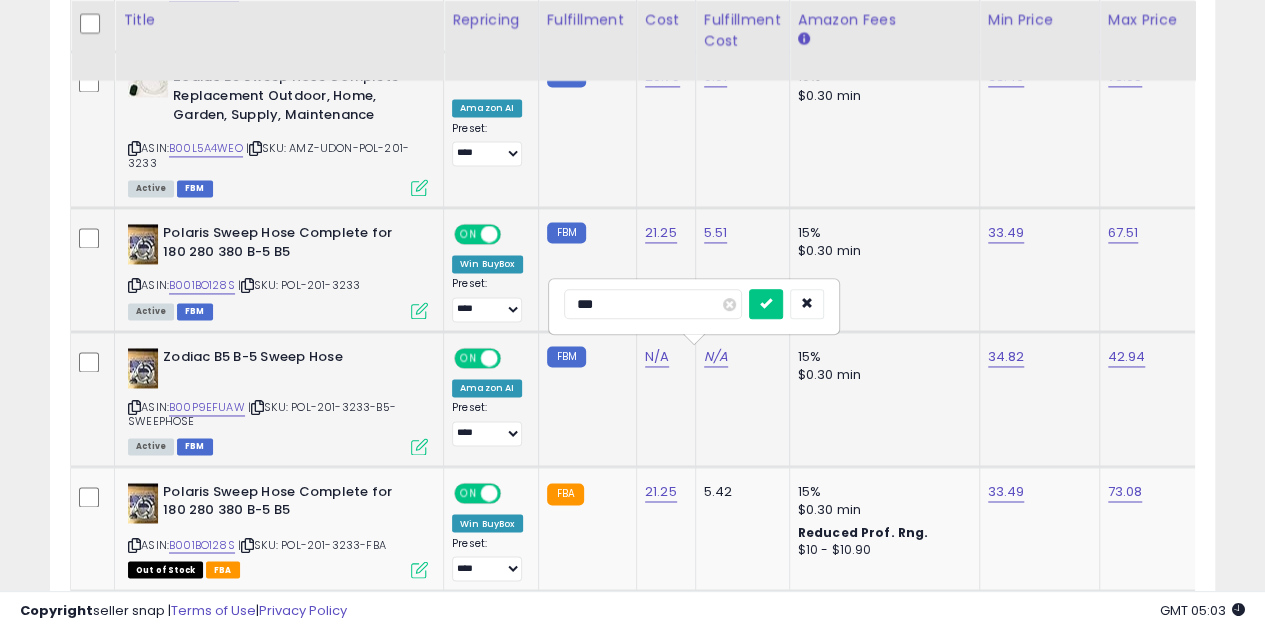 type on "****" 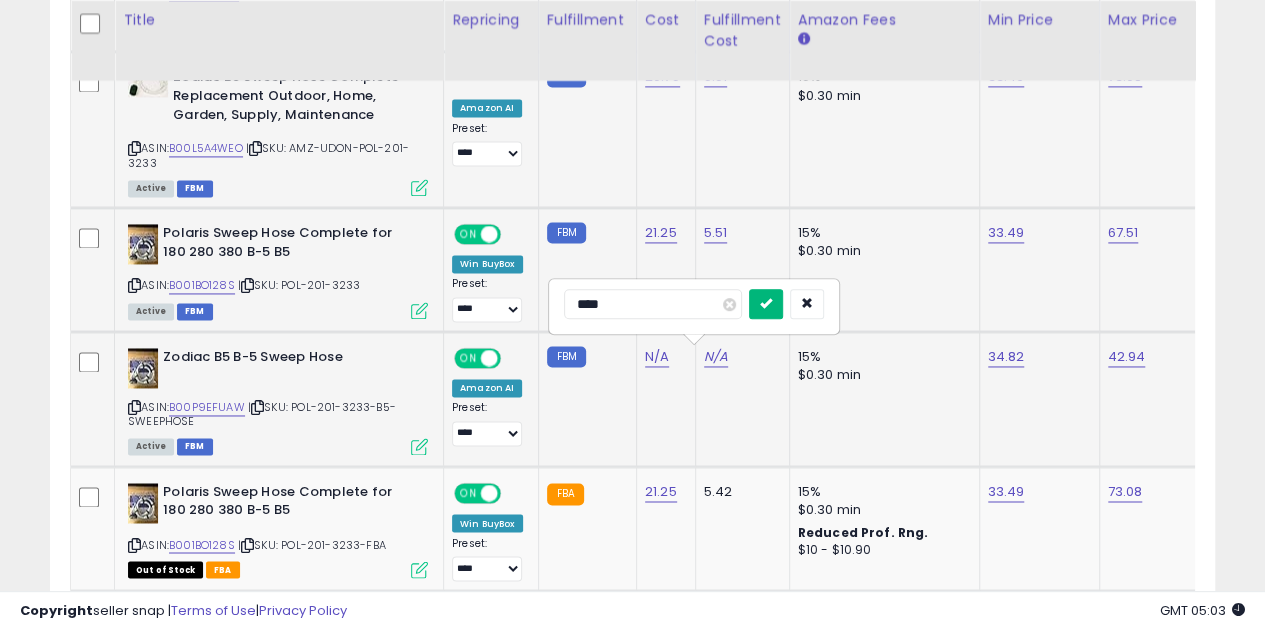 click at bounding box center [766, 304] 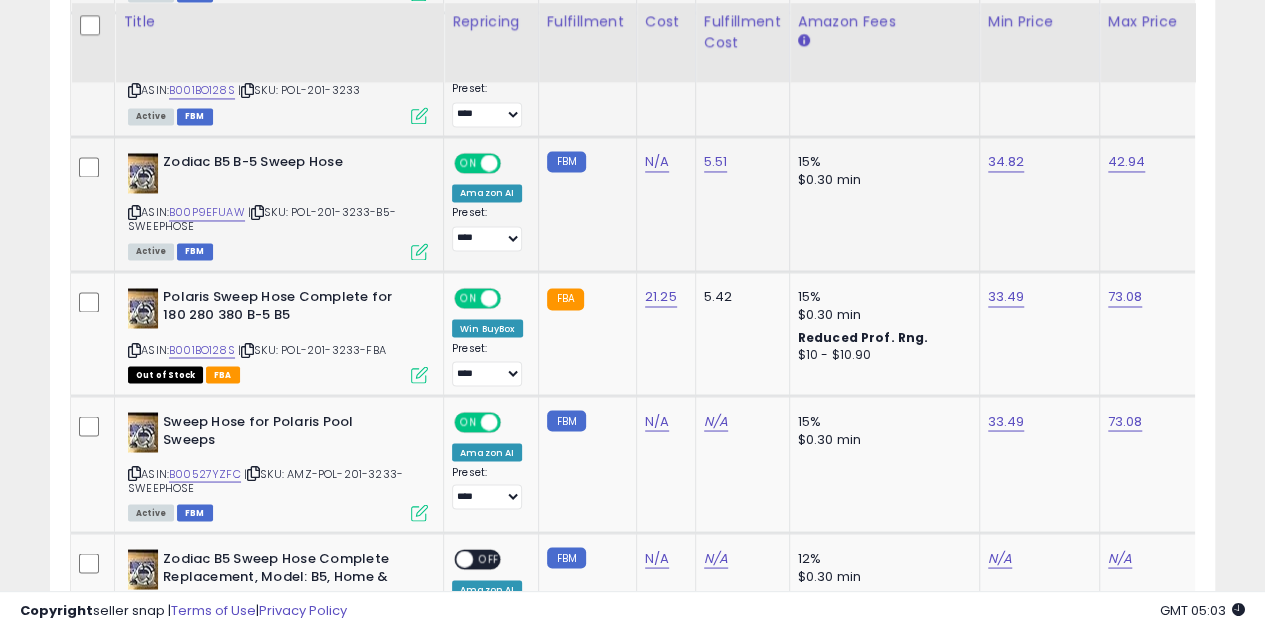 scroll, scrollTop: 1576, scrollLeft: 0, axis: vertical 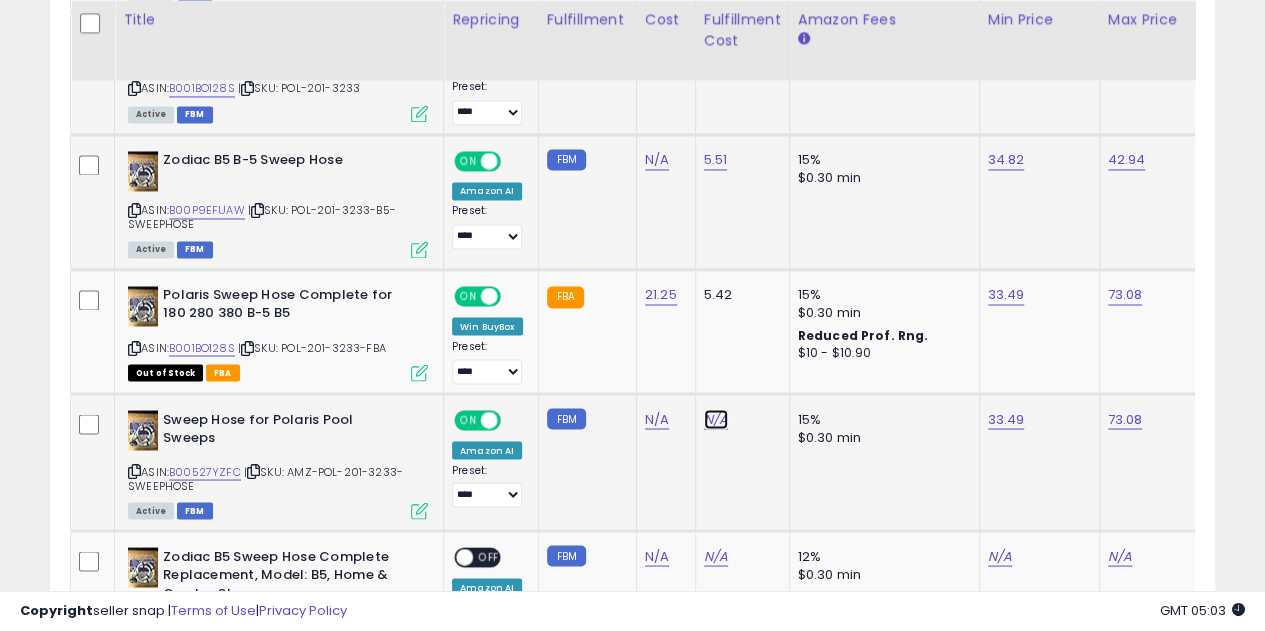 click on "N/A" at bounding box center (716, 419) 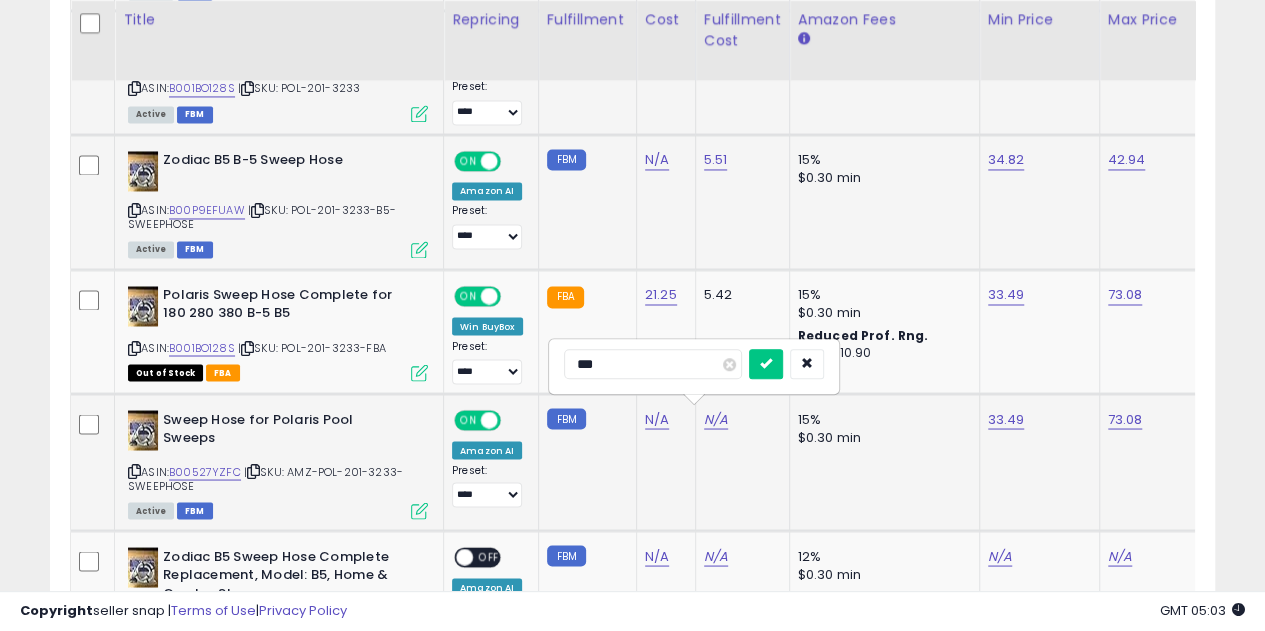 type on "****" 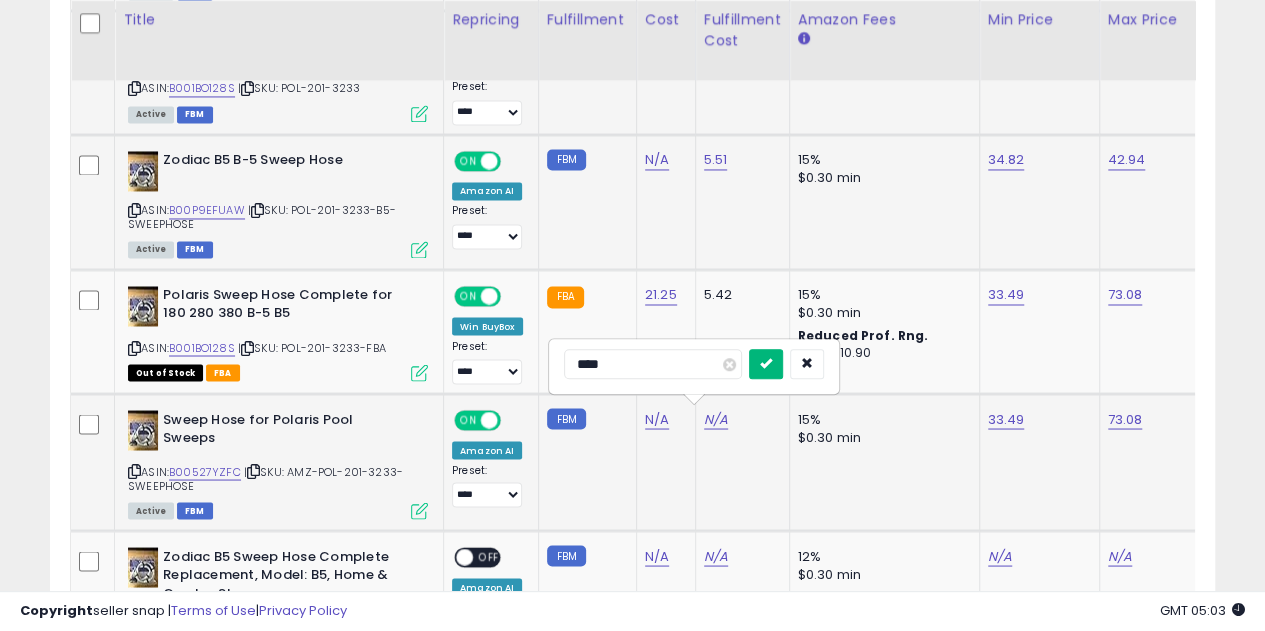 click at bounding box center (766, 363) 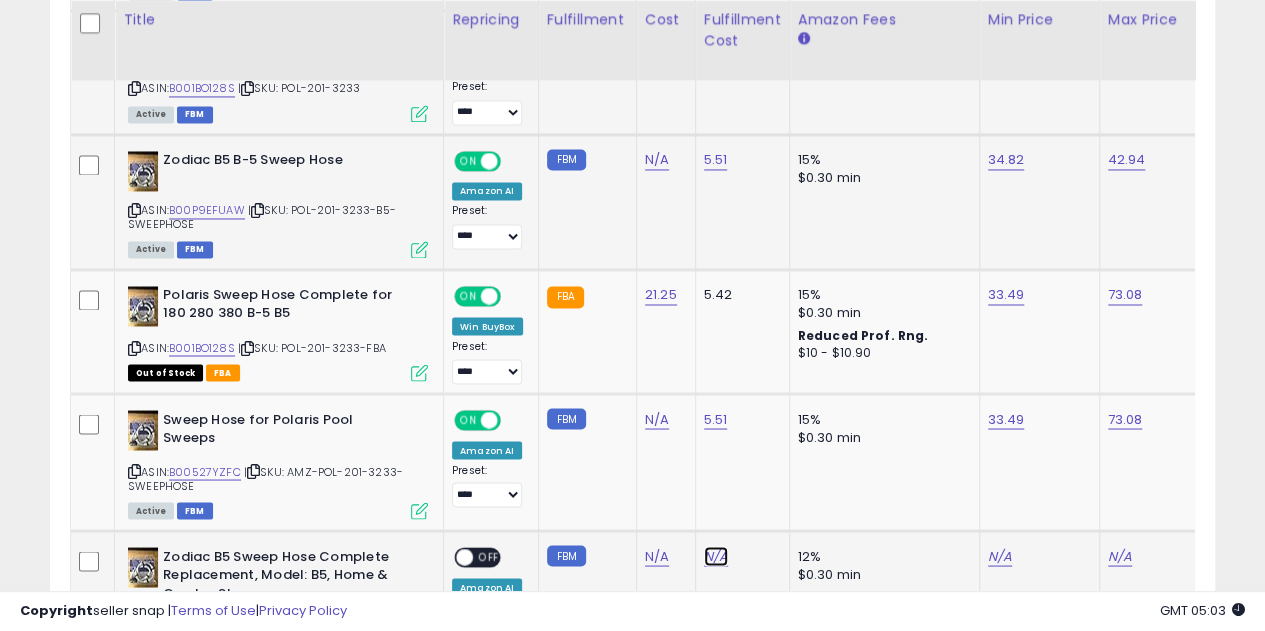 click on "N/A" at bounding box center (716, 556) 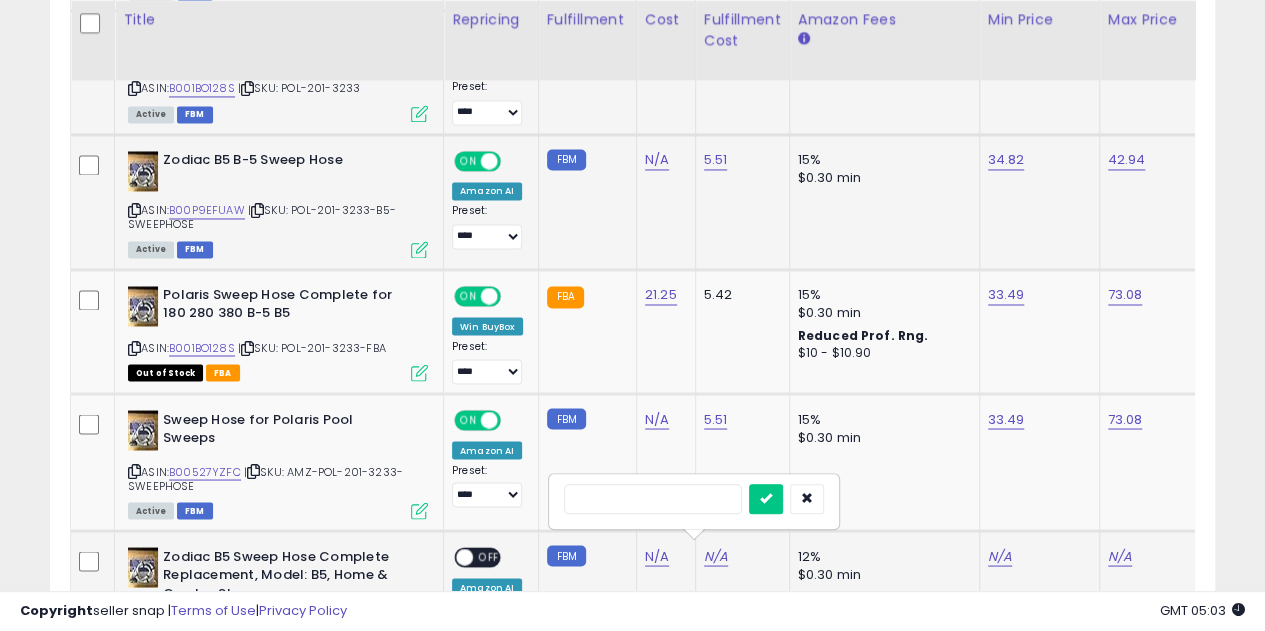 click at bounding box center [653, 499] 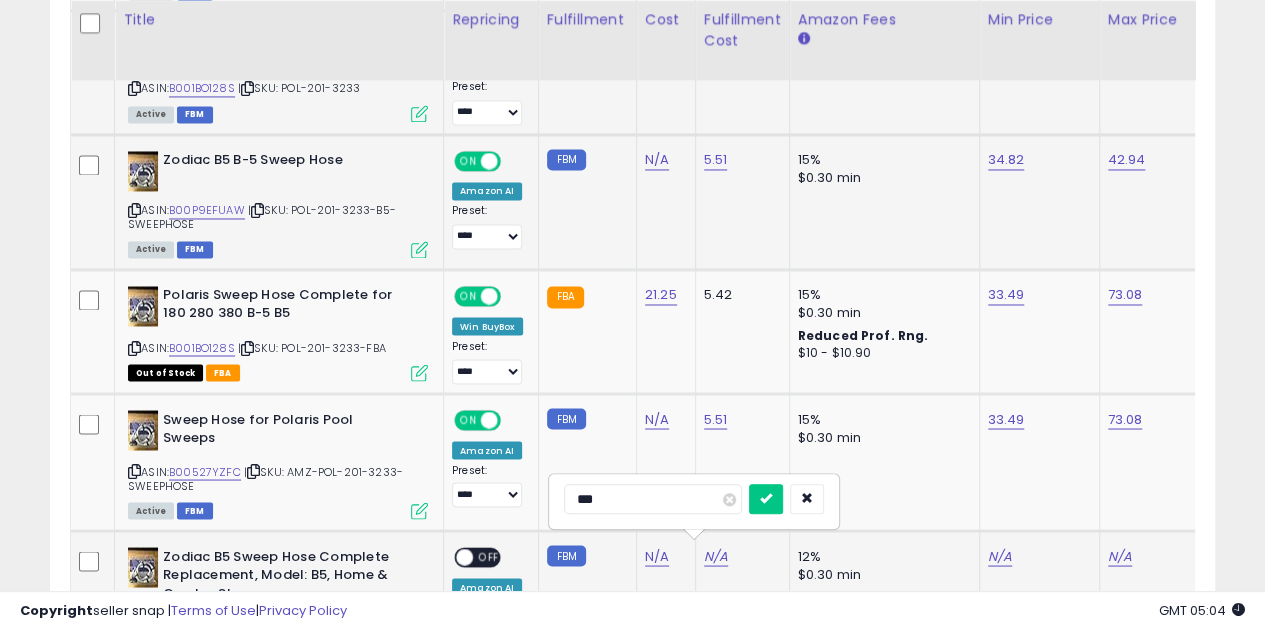 type on "****" 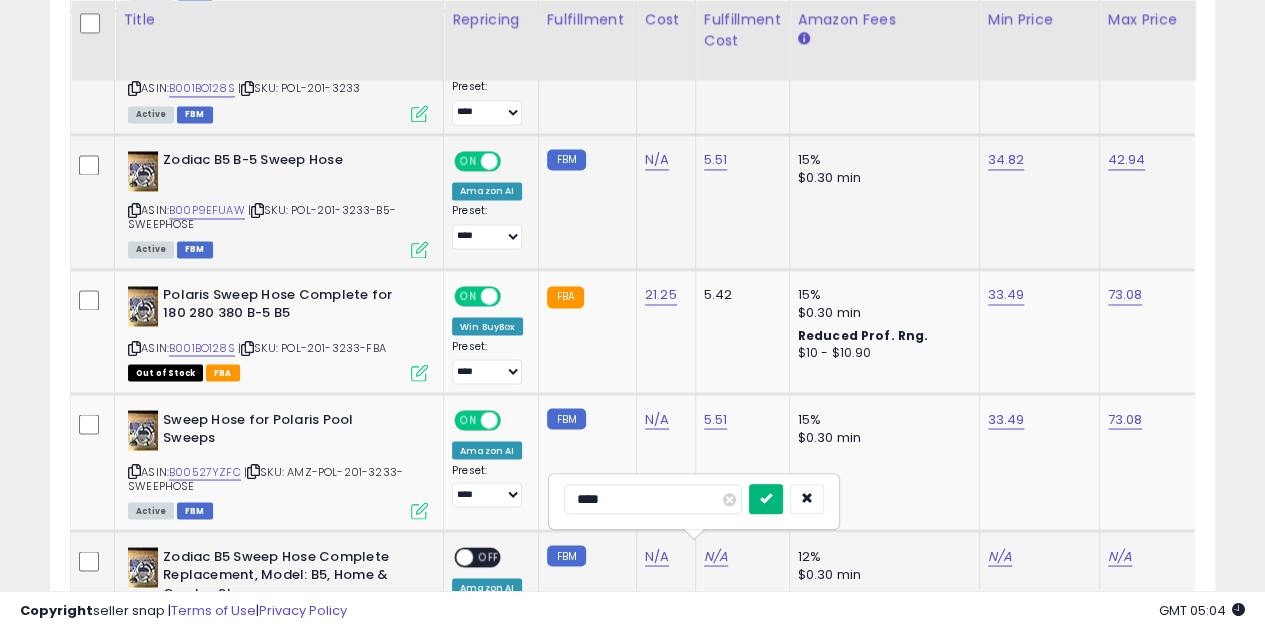 click at bounding box center (766, 498) 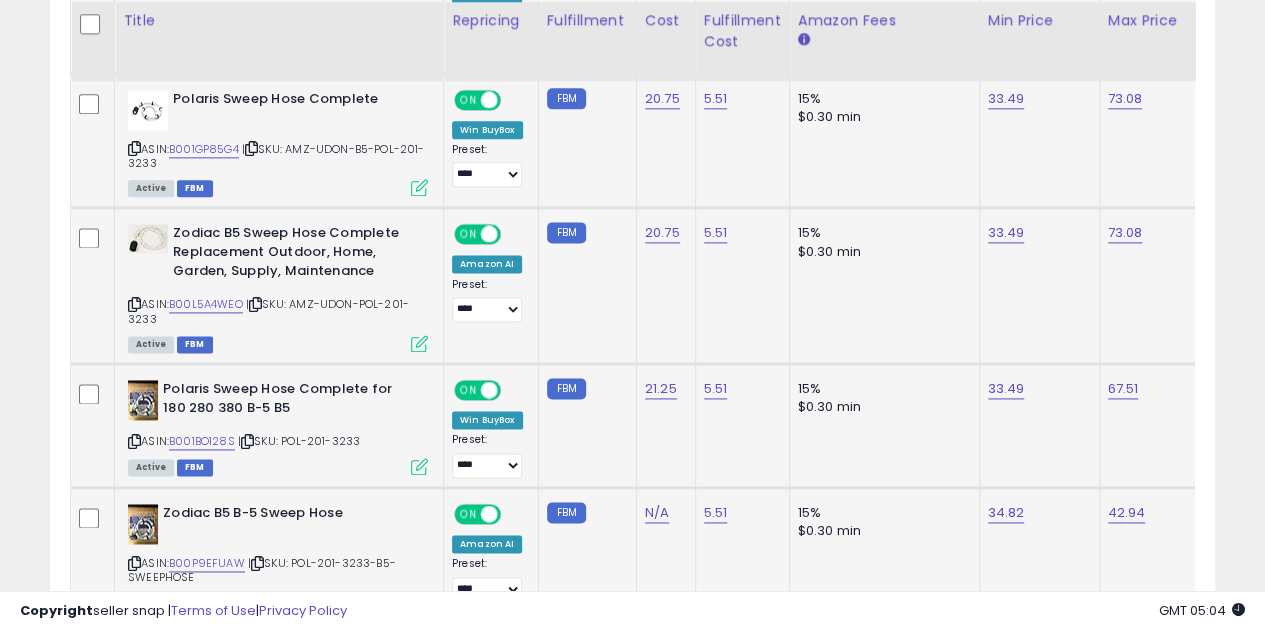 scroll, scrollTop: 1224, scrollLeft: 0, axis: vertical 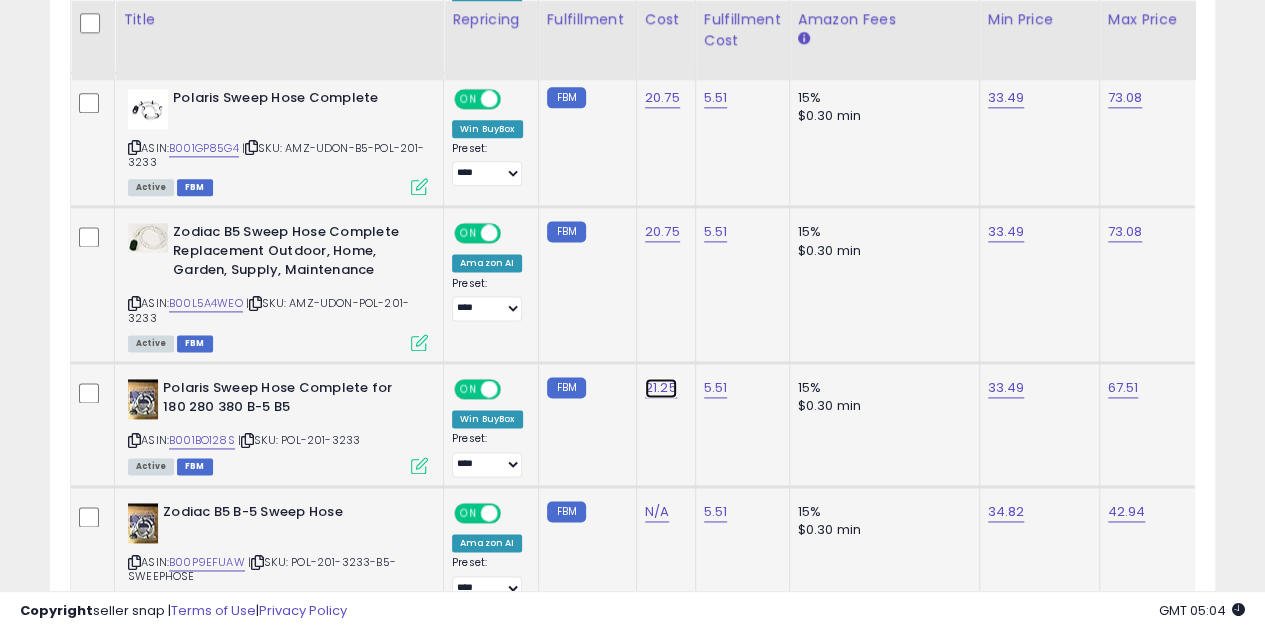 click on "21.25" at bounding box center [662, -150] 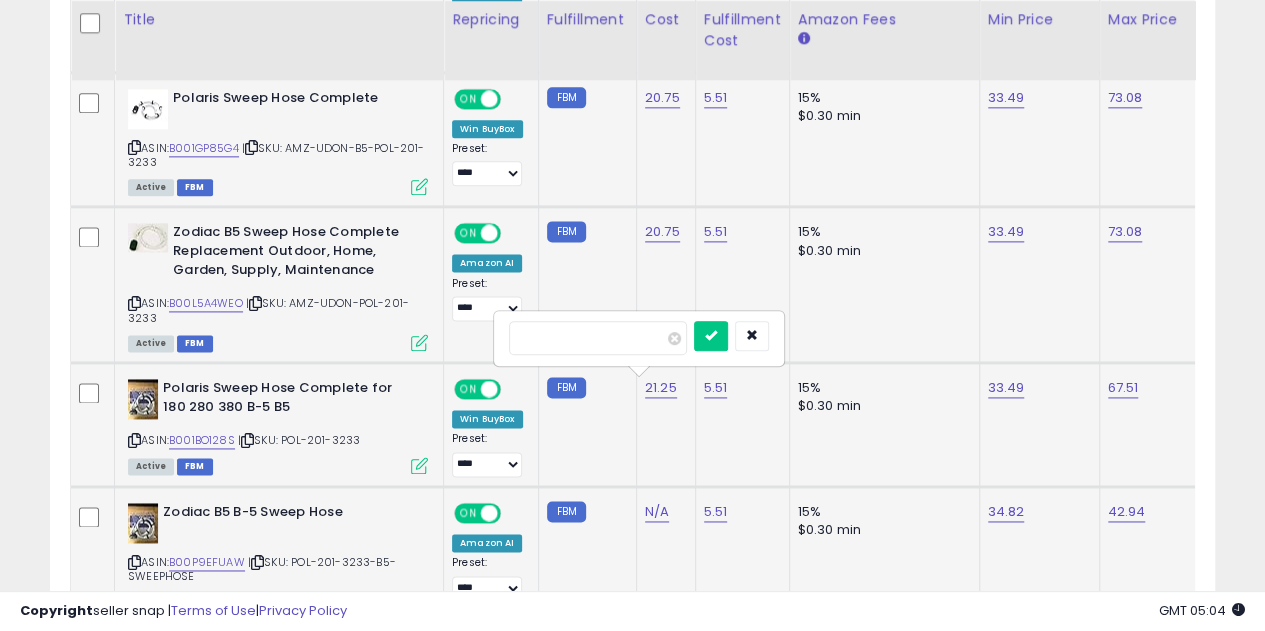 type on "*****" 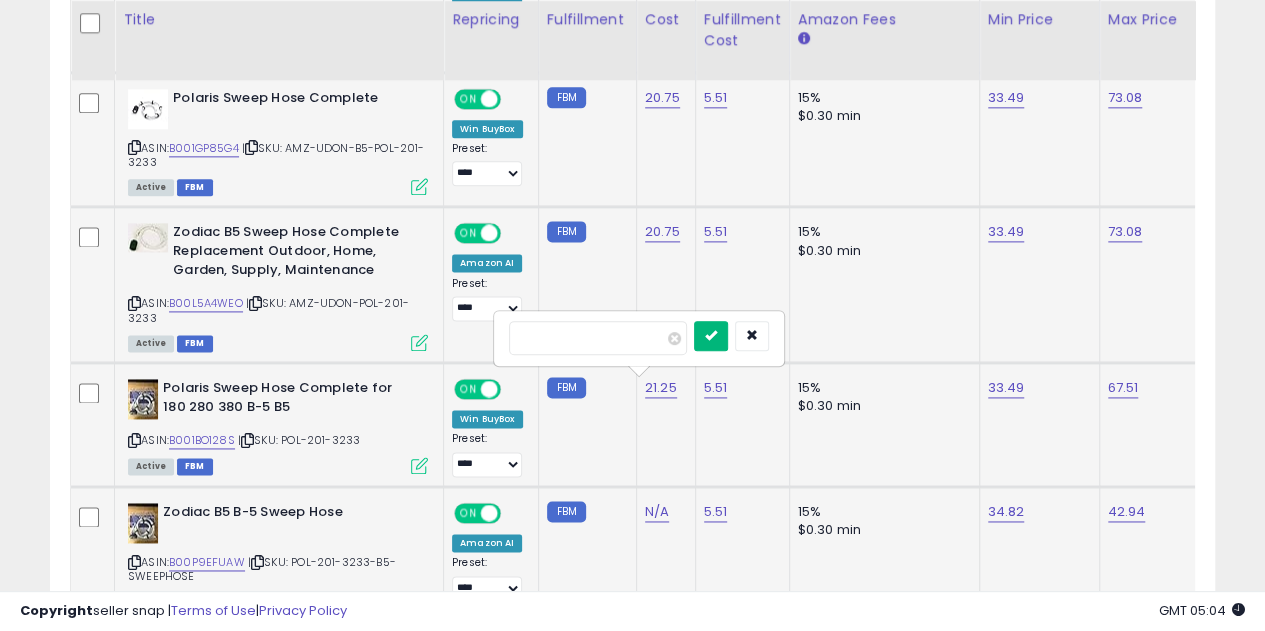 click at bounding box center [711, 336] 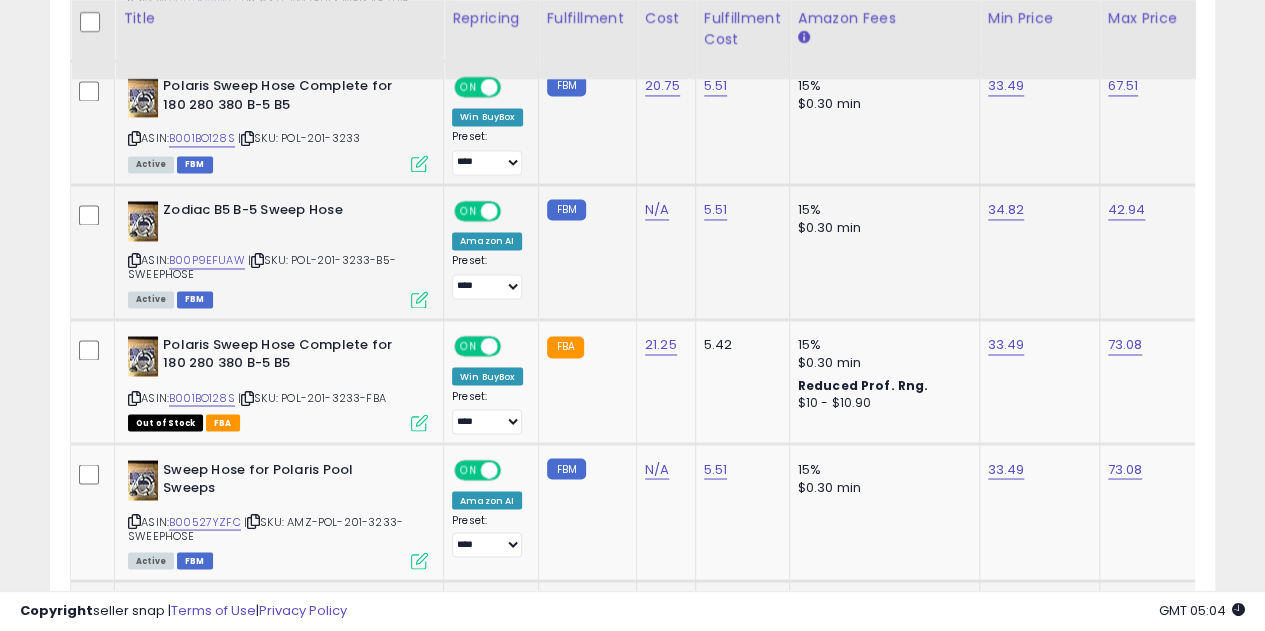 scroll, scrollTop: 1533, scrollLeft: 0, axis: vertical 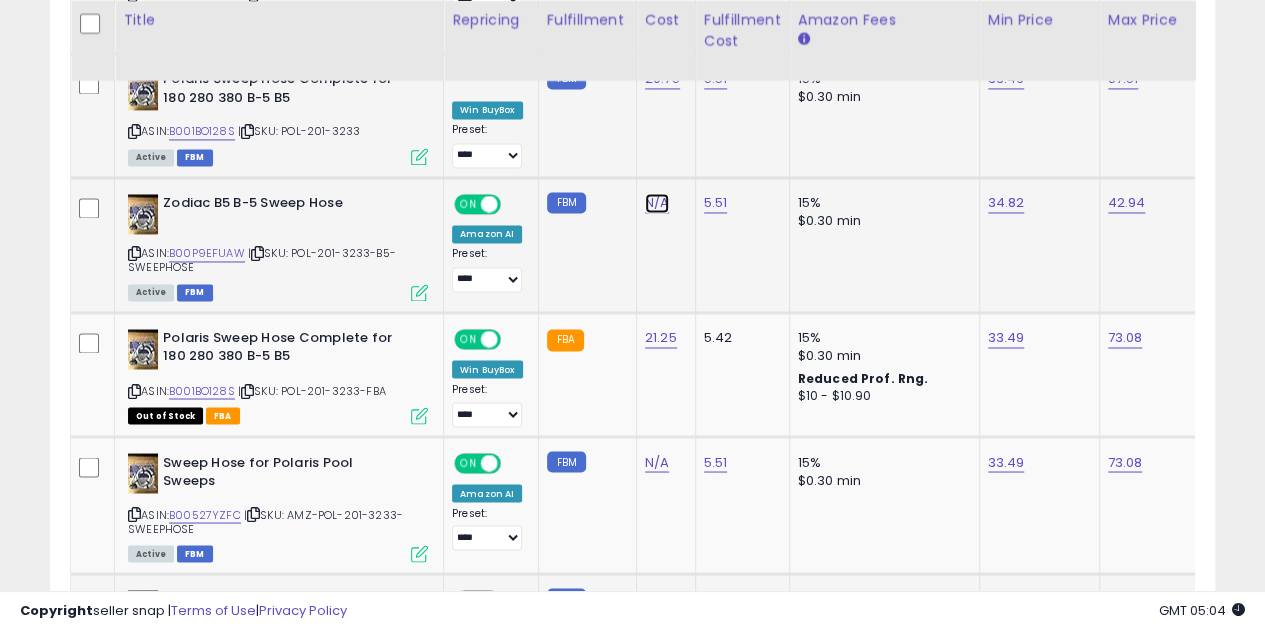 click on "N/A" at bounding box center (657, 203) 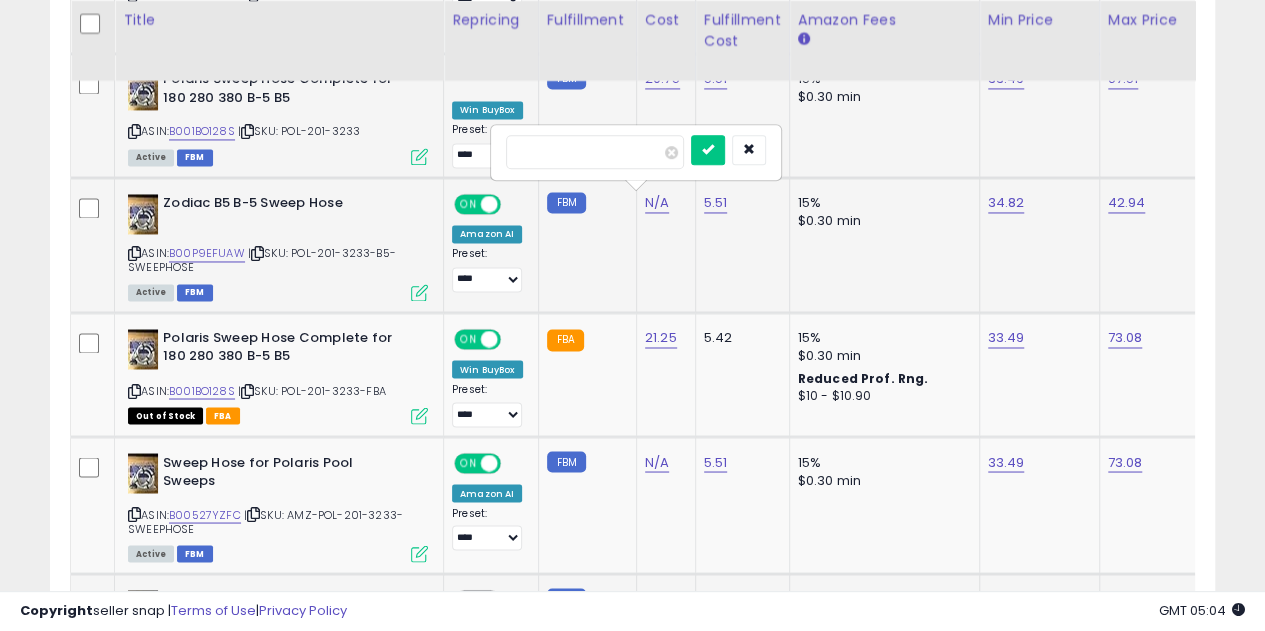 type on "*****" 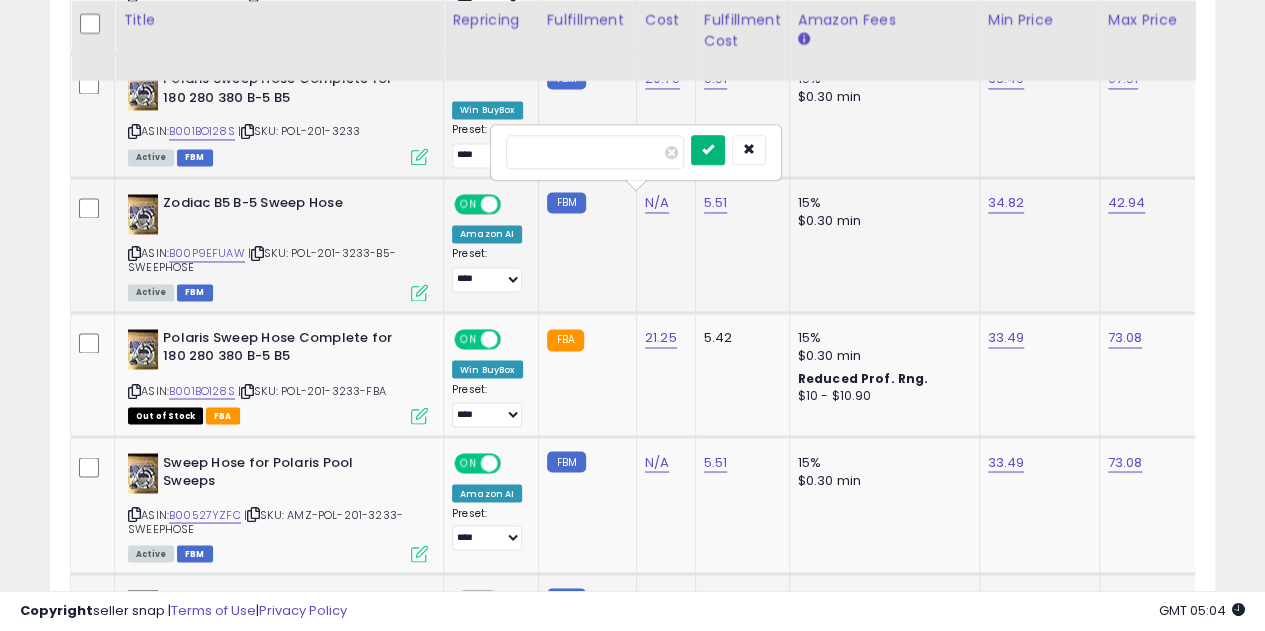 click at bounding box center (708, 149) 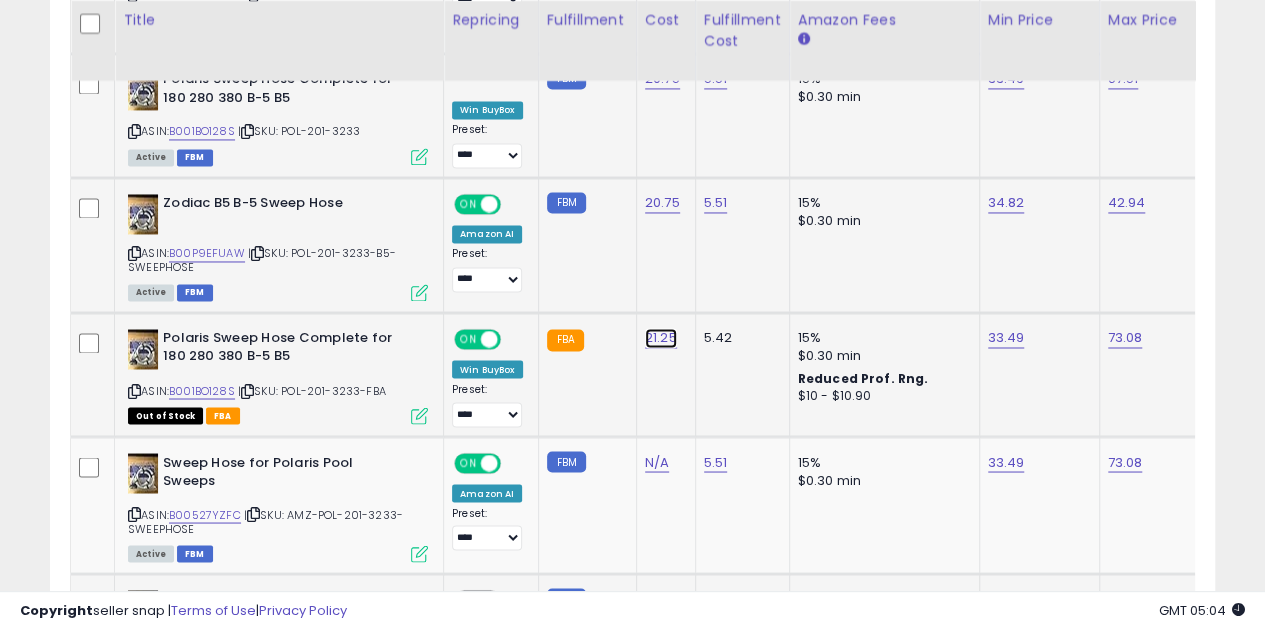 click on "21.25" at bounding box center (662, -459) 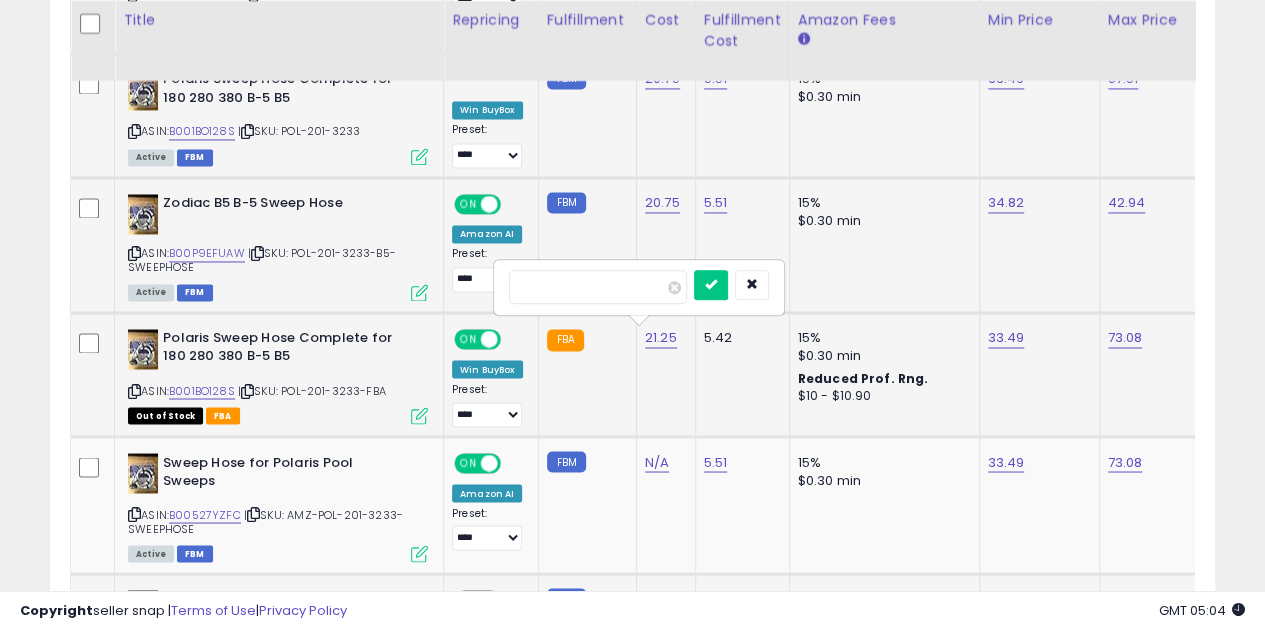 type on "*****" 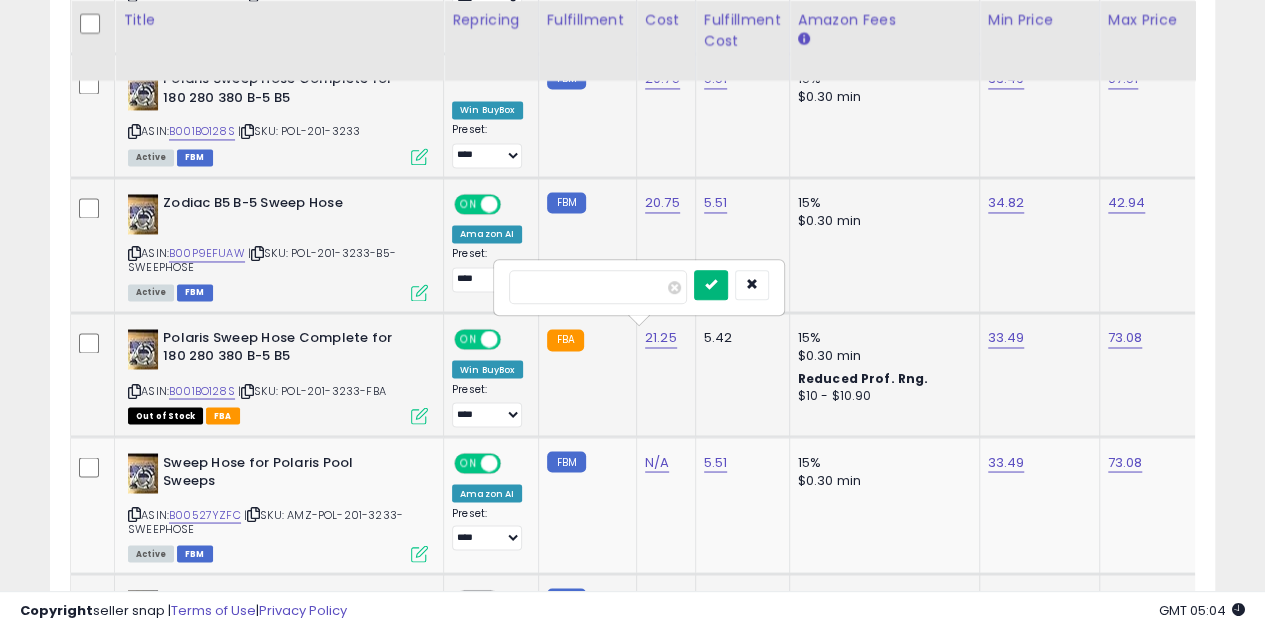 click at bounding box center [711, 285] 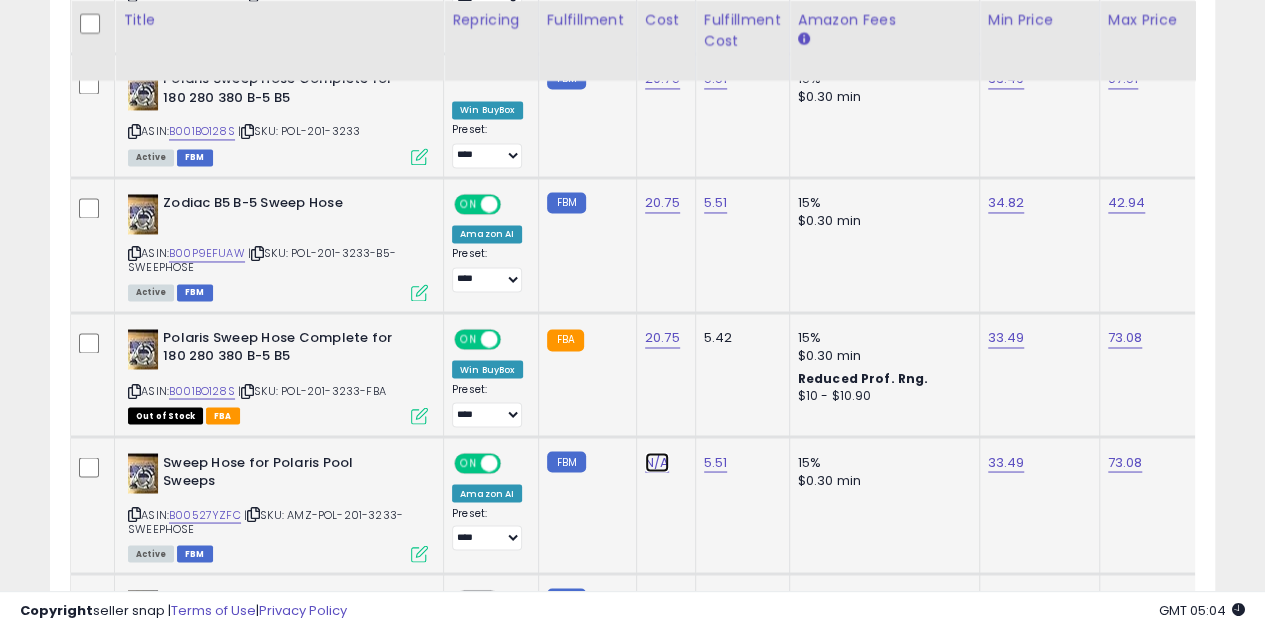 click on "N/A" at bounding box center (657, 462) 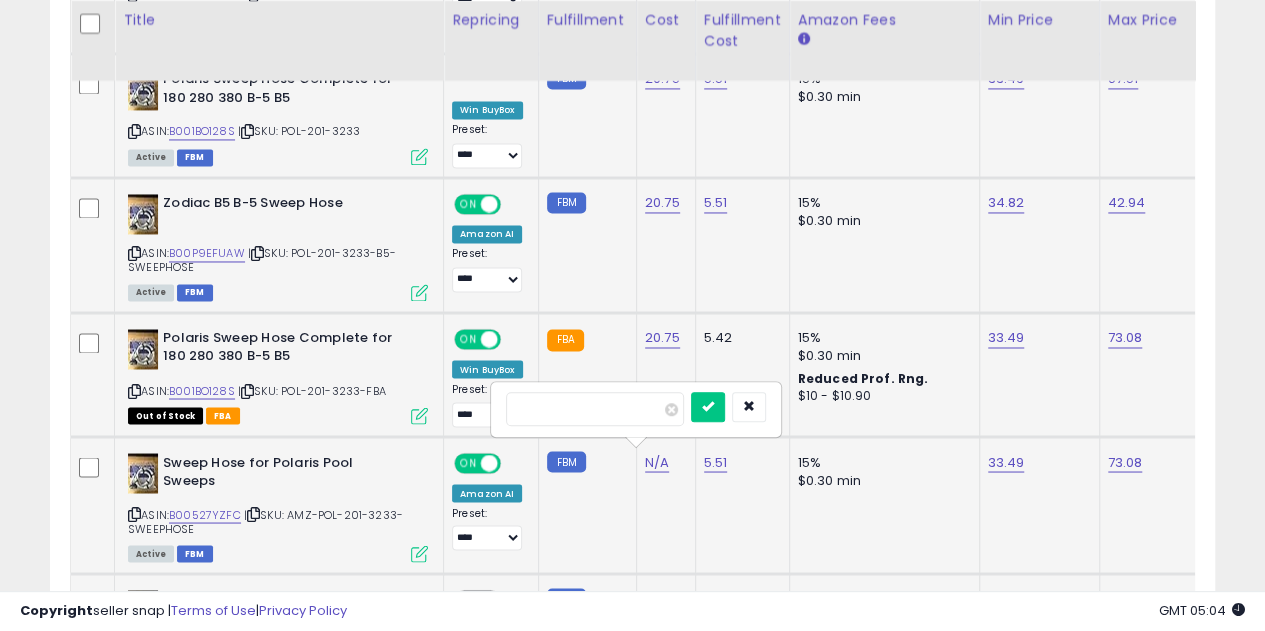 type on "*****" 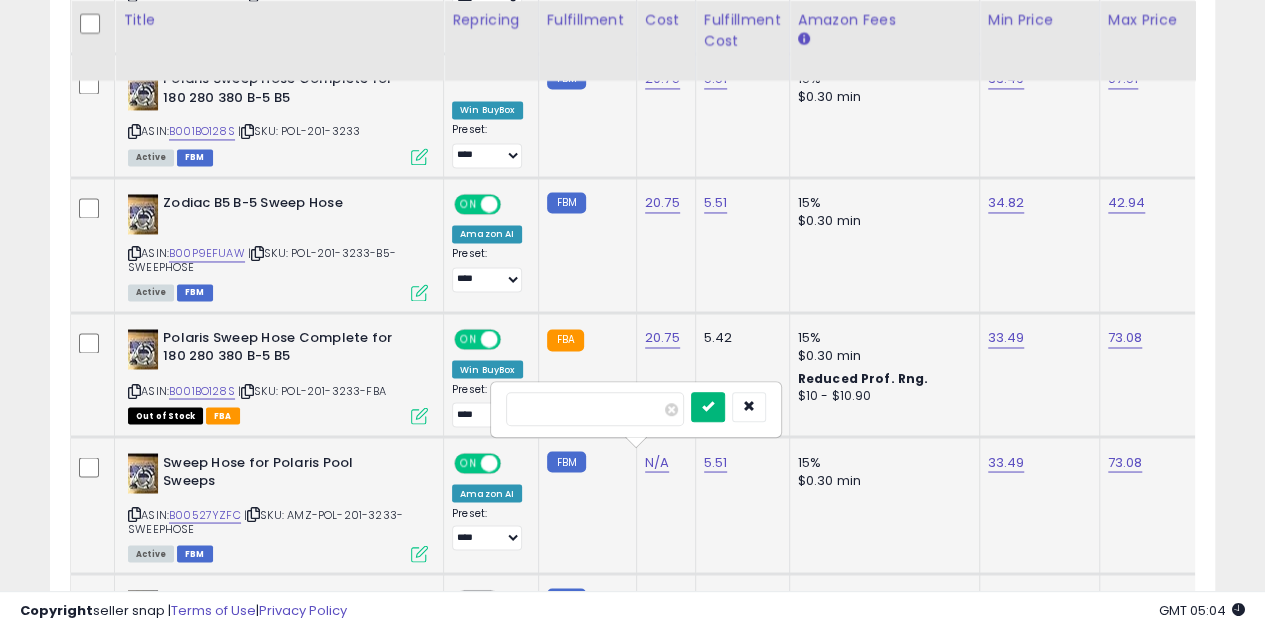 click at bounding box center [708, 406] 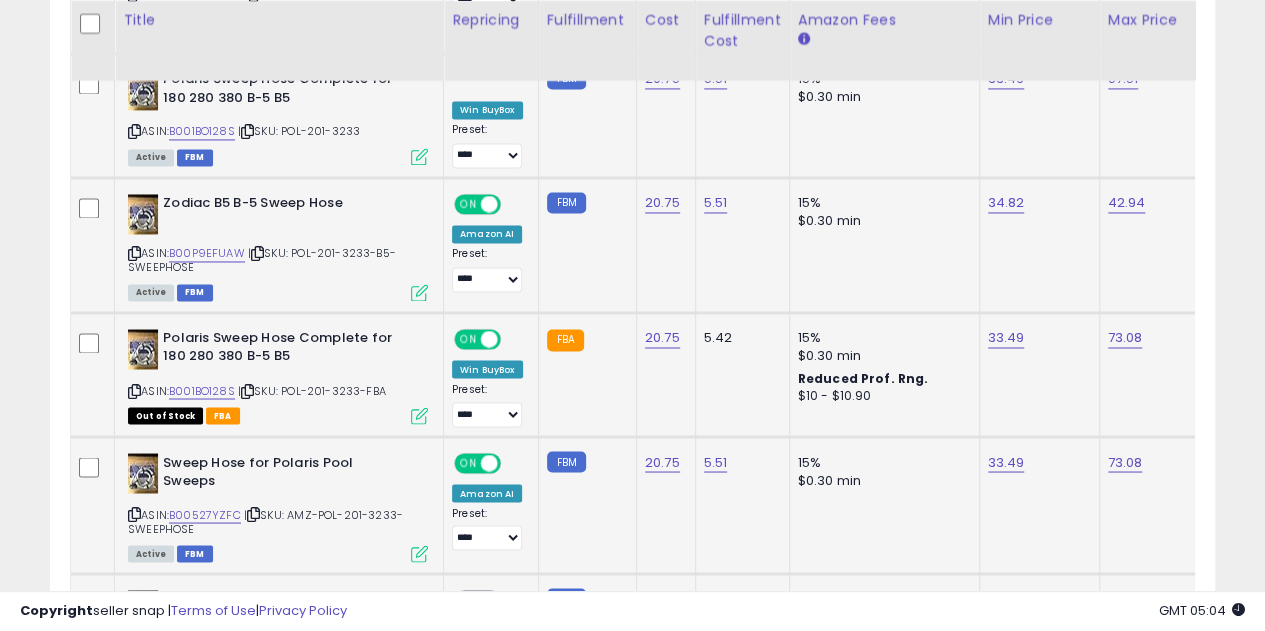 scroll, scrollTop: 0, scrollLeft: 108, axis: horizontal 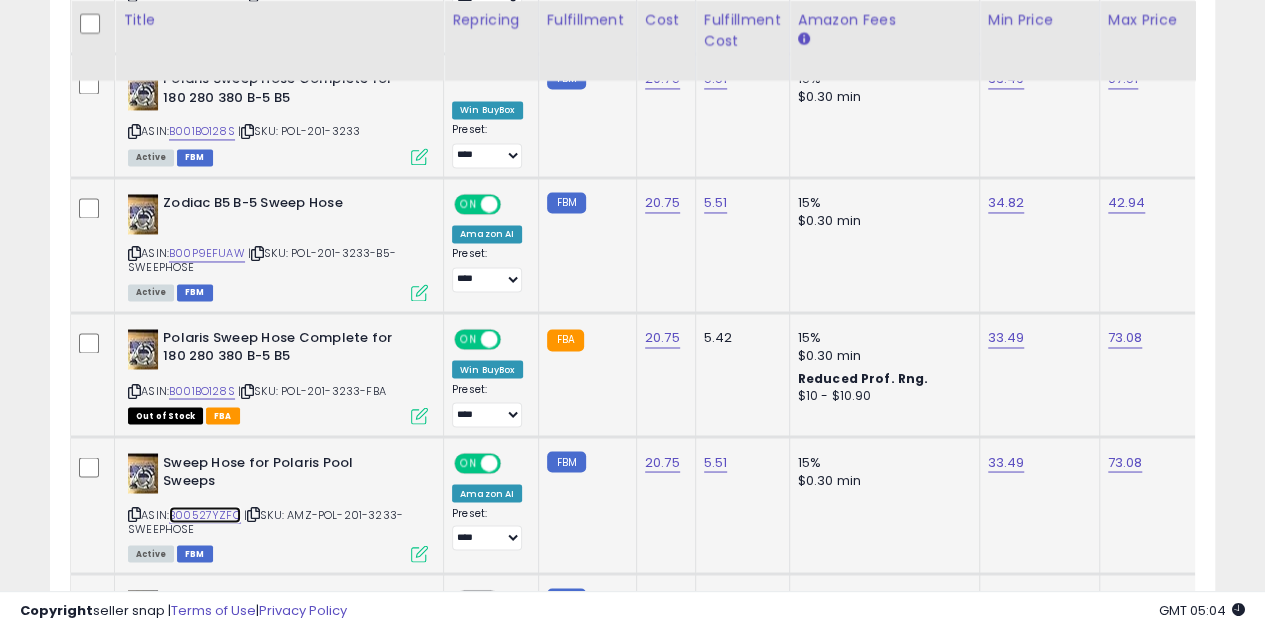 click on "B00527YZFC" at bounding box center (205, 514) 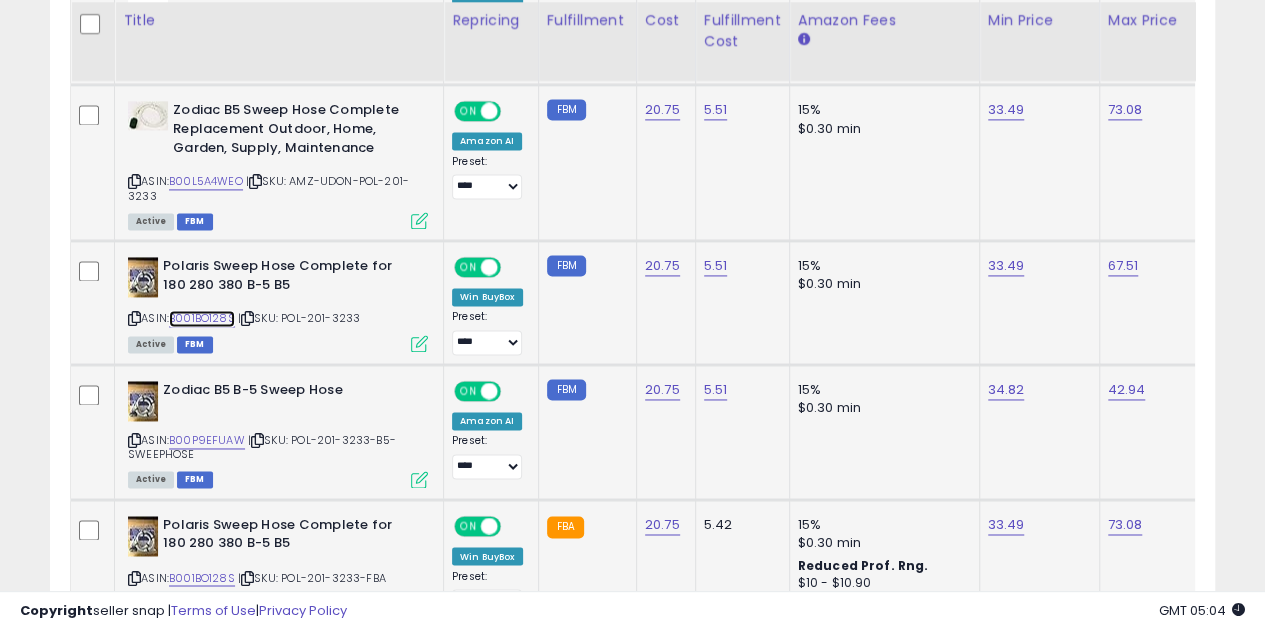 click on "B001BO128S" at bounding box center [202, 318] 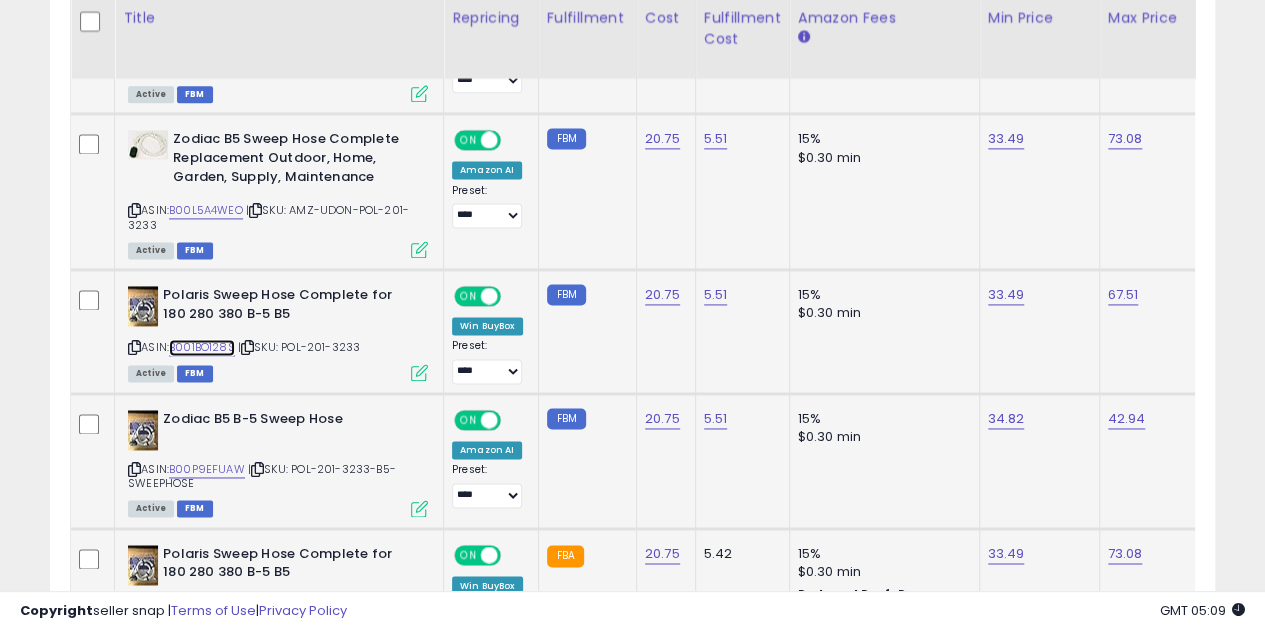 scroll, scrollTop: 1314, scrollLeft: 0, axis: vertical 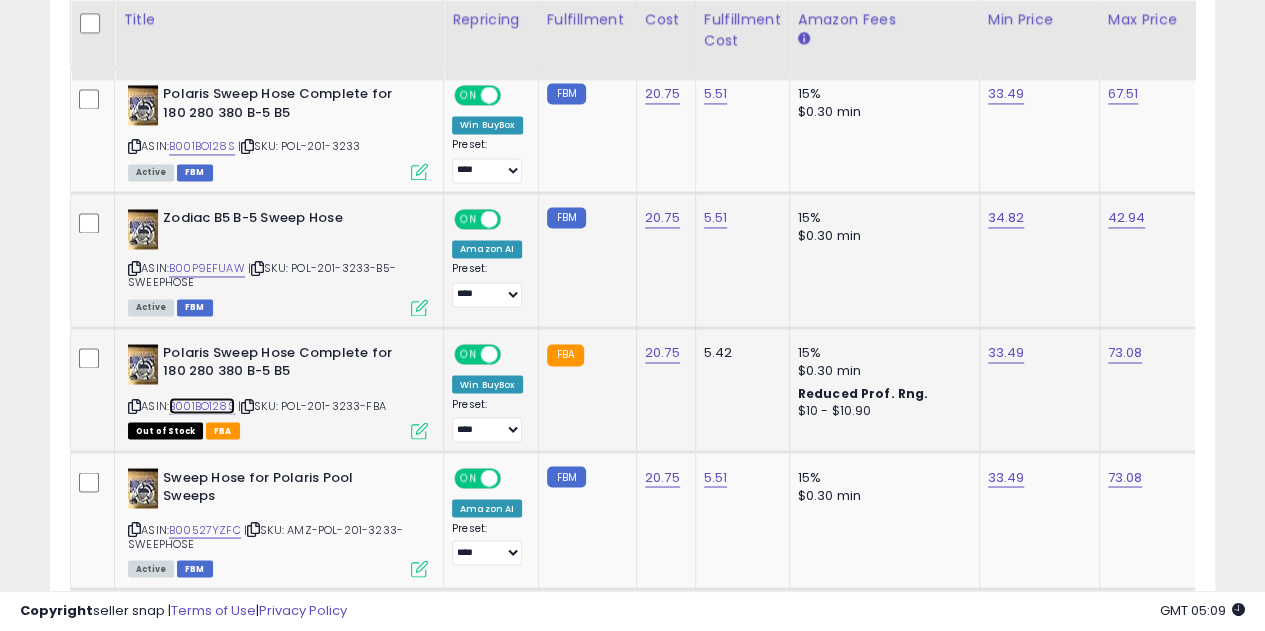 click on "B001BO128S" at bounding box center [202, 405] 